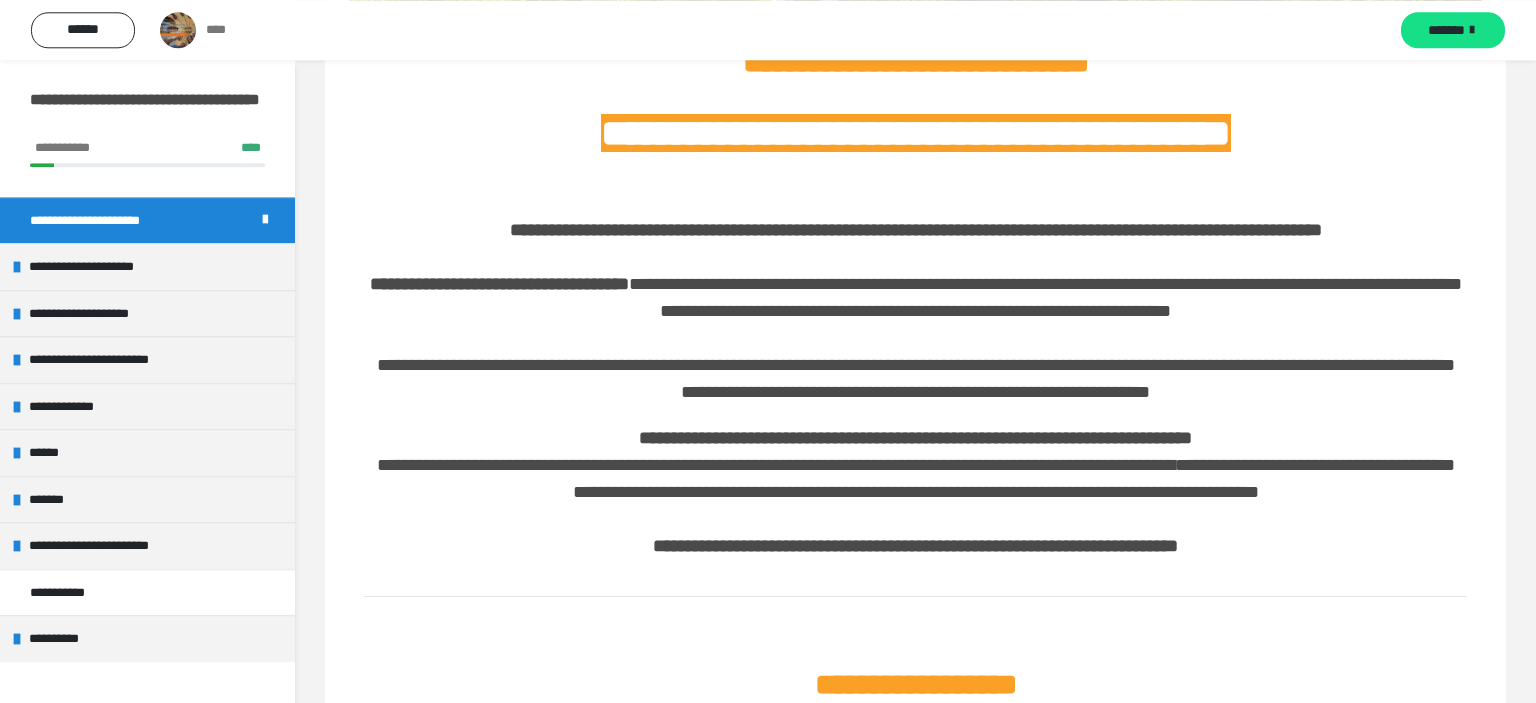 scroll, scrollTop: 739, scrollLeft: 0, axis: vertical 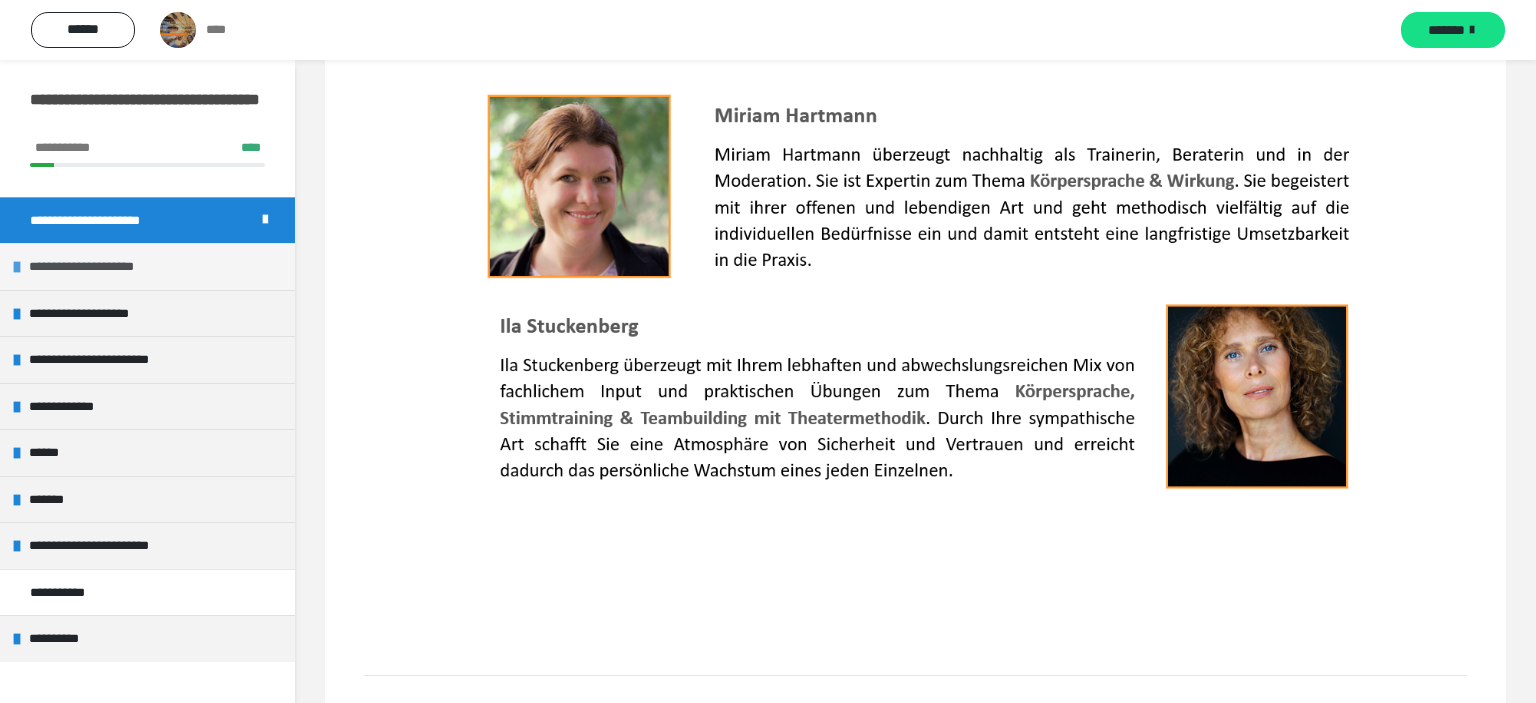click at bounding box center [17, 267] 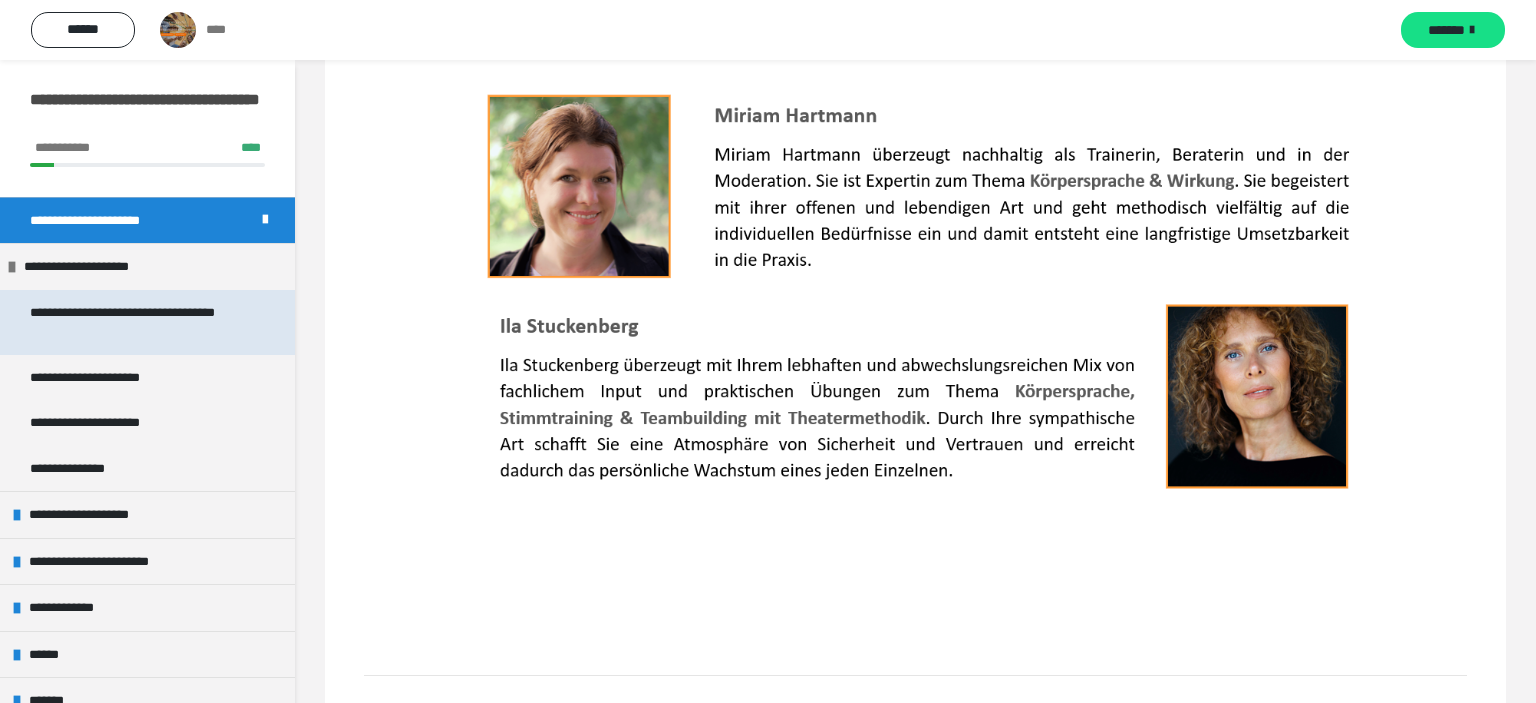 click on "**********" at bounding box center (139, 322) 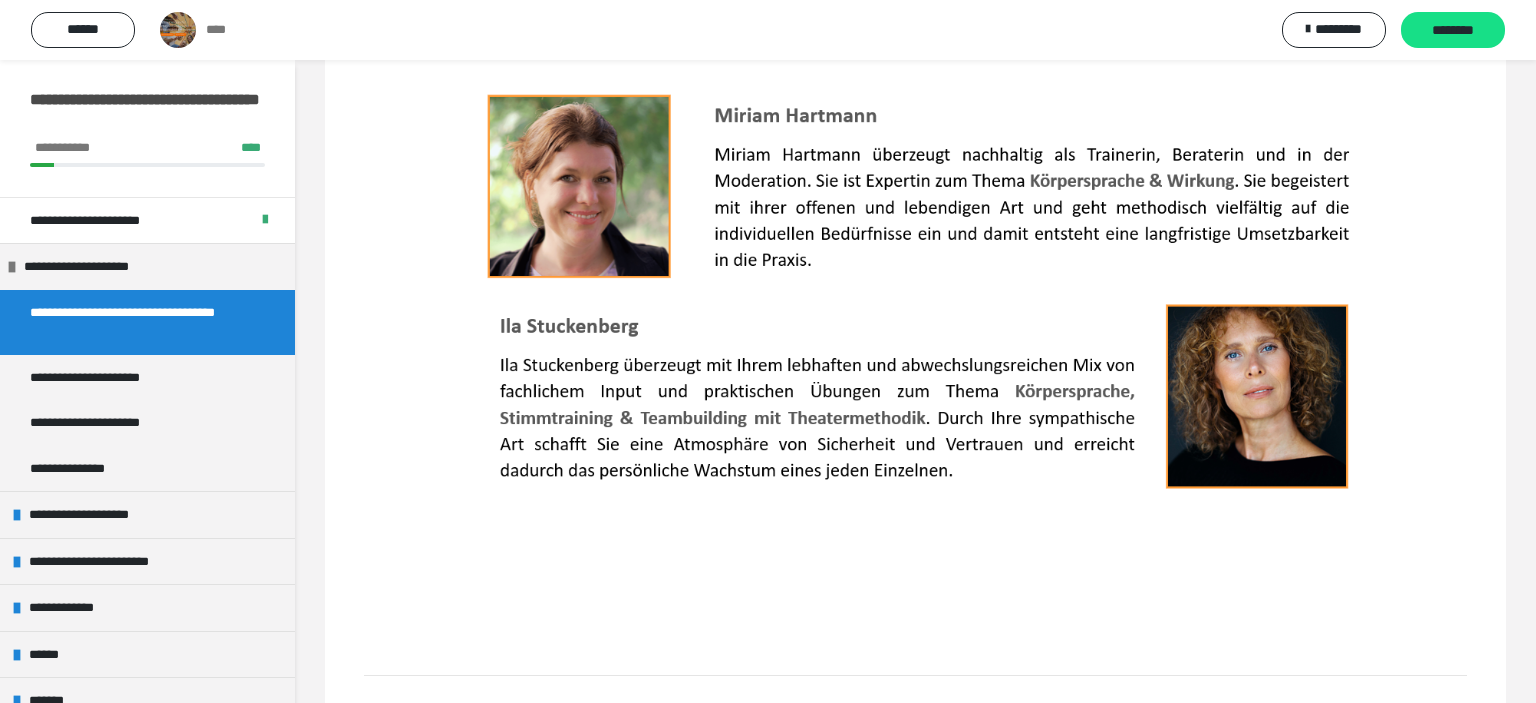 scroll, scrollTop: 389, scrollLeft: 0, axis: vertical 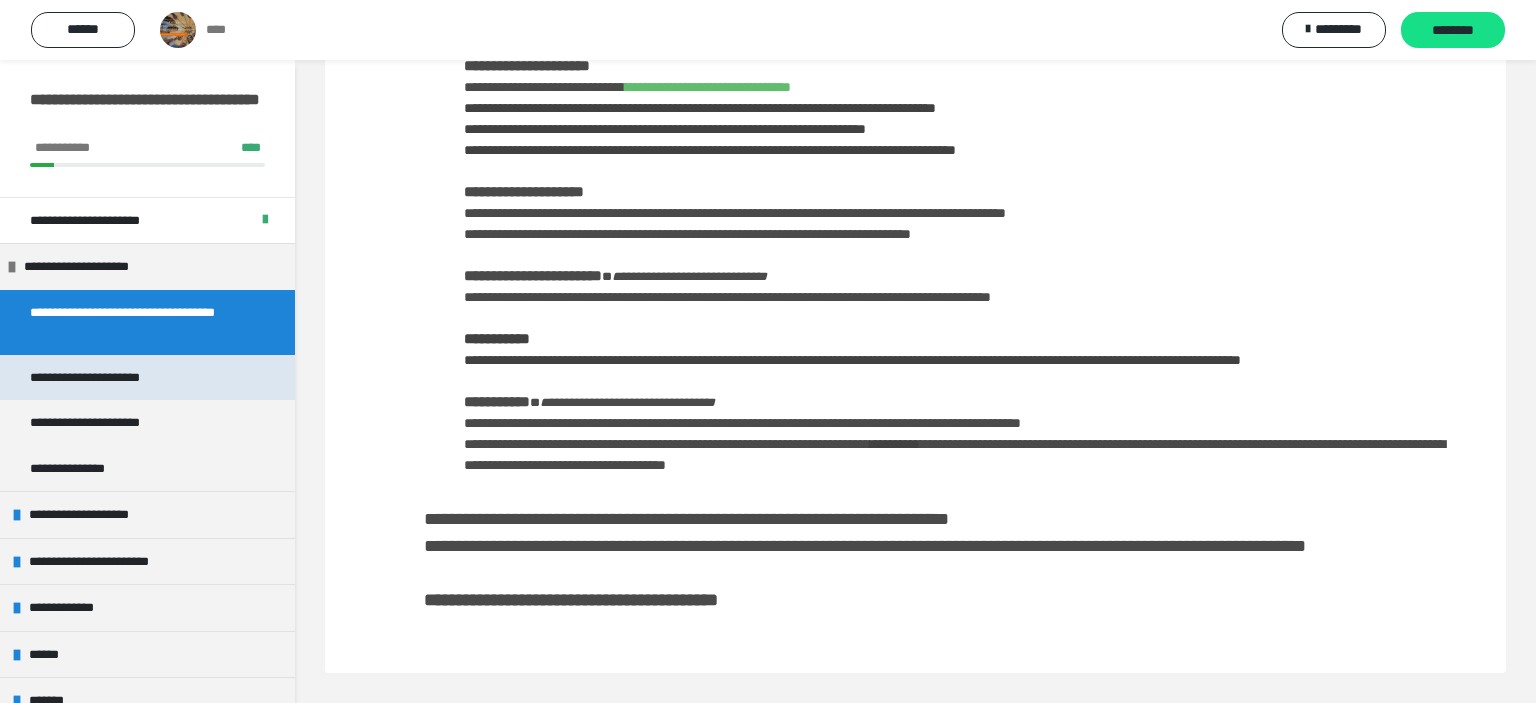 click on "**********" at bounding box center (110, 378) 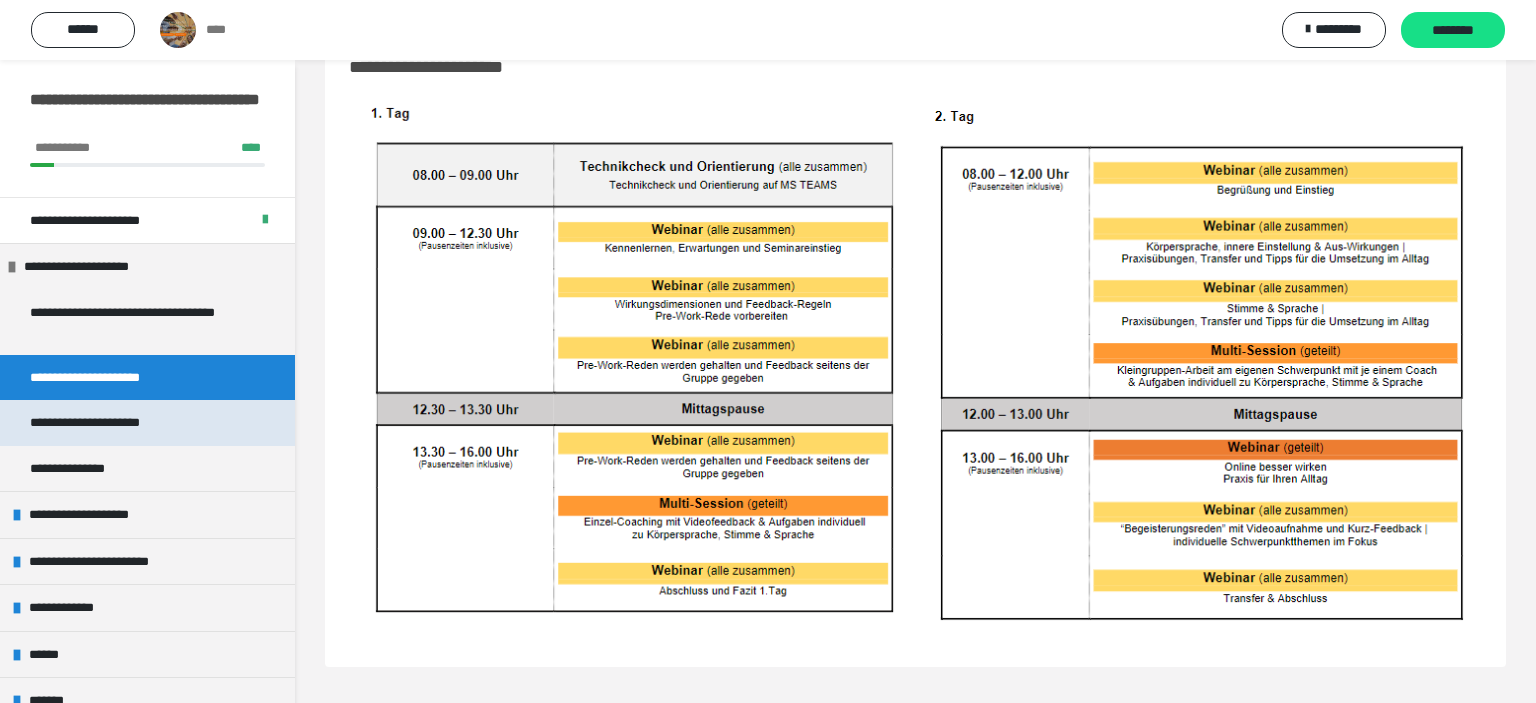 scroll, scrollTop: 60, scrollLeft: 0, axis: vertical 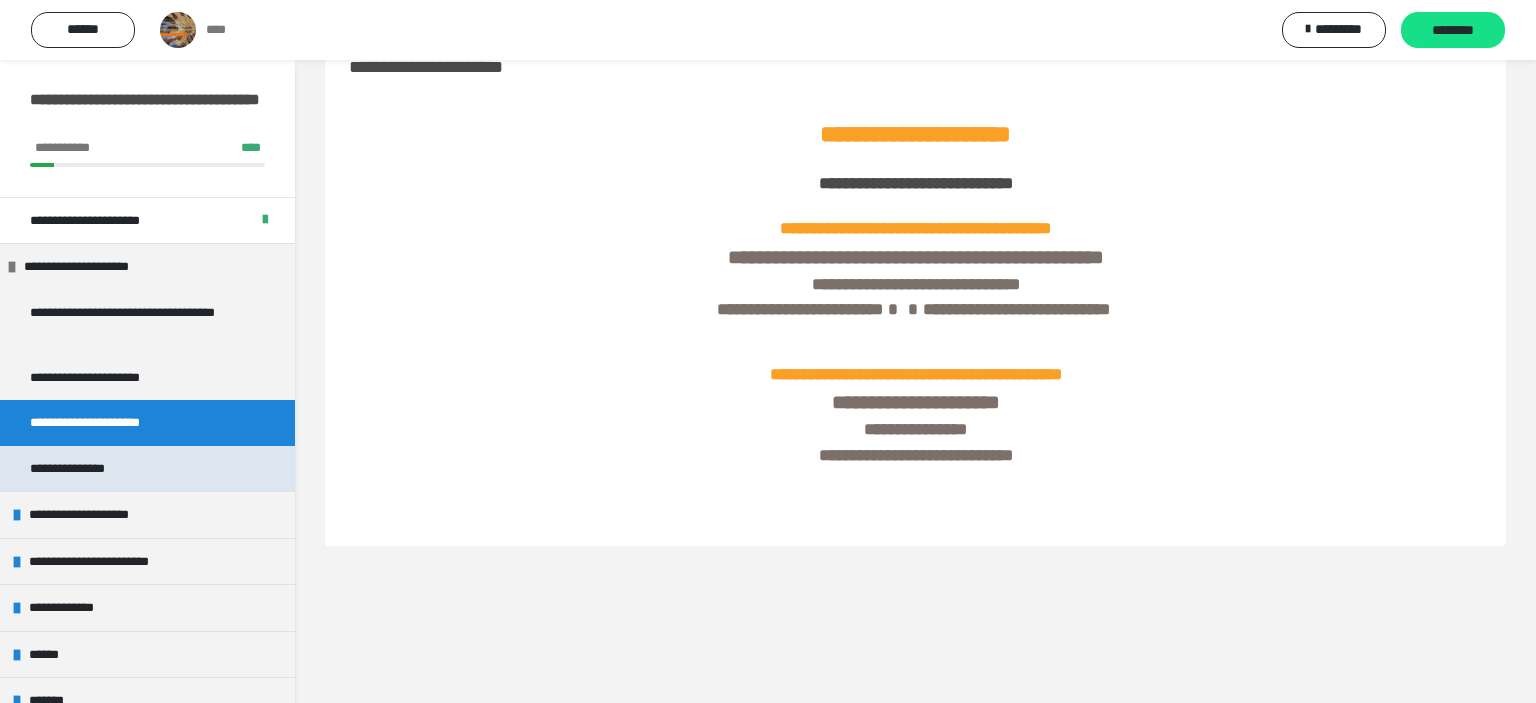 click on "**********" at bounding box center [83, 469] 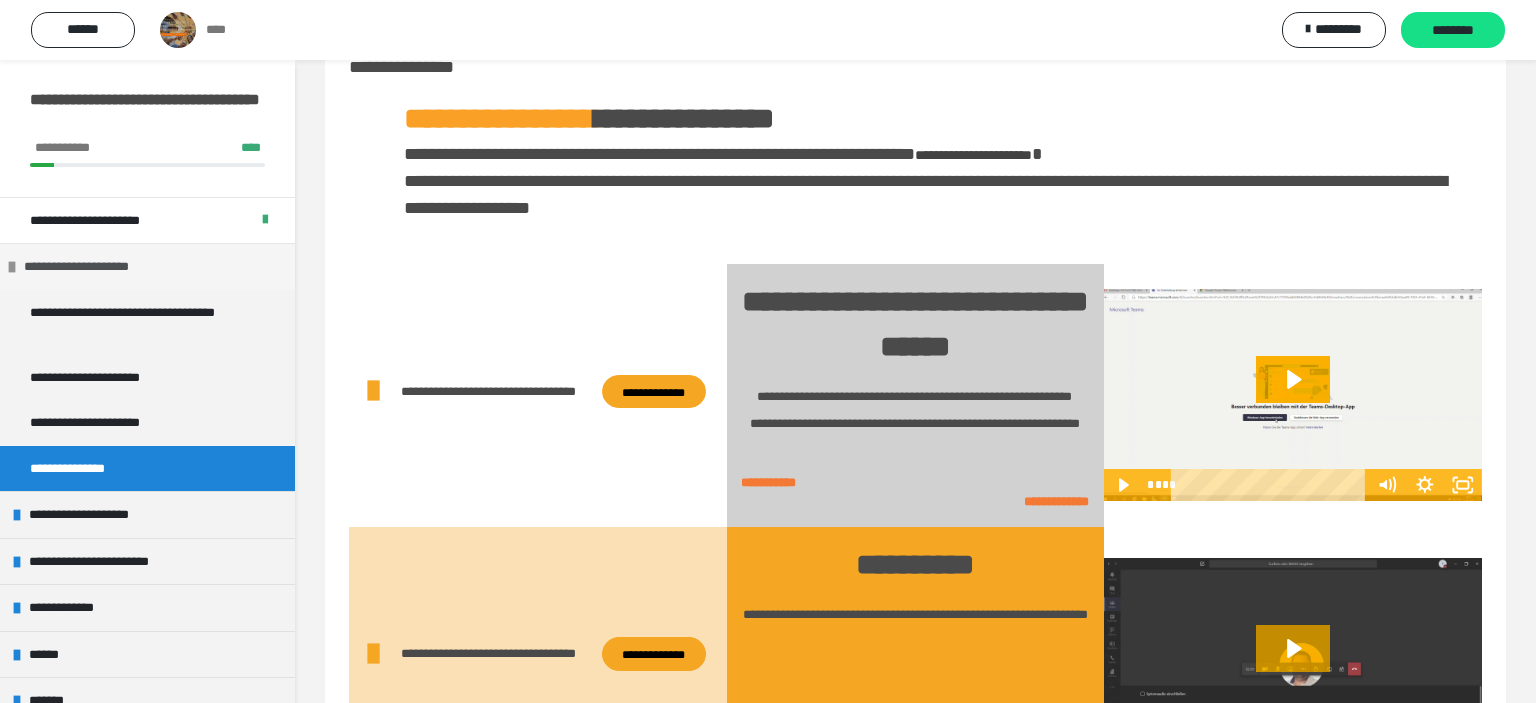click on "**********" at bounding box center (89, 267) 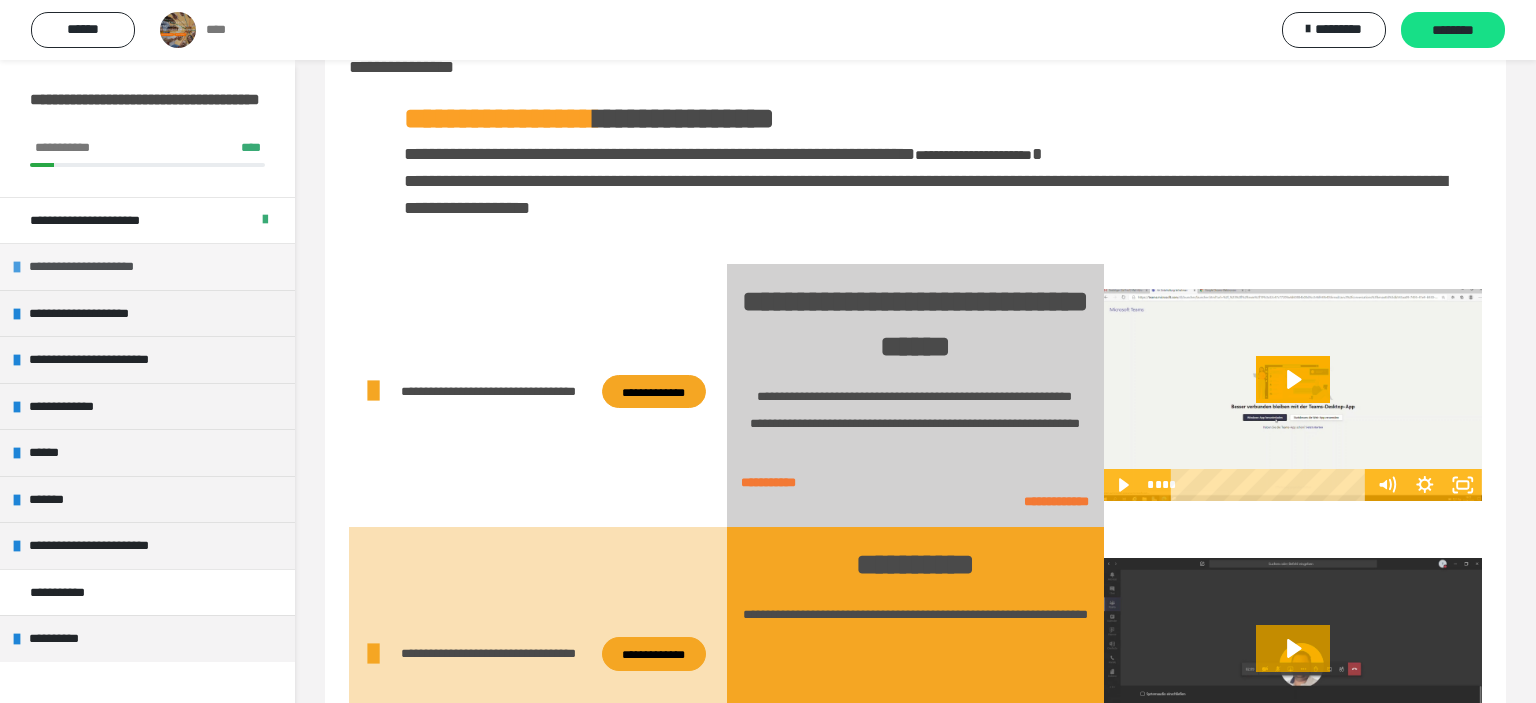 click on "**********" at bounding box center [94, 267] 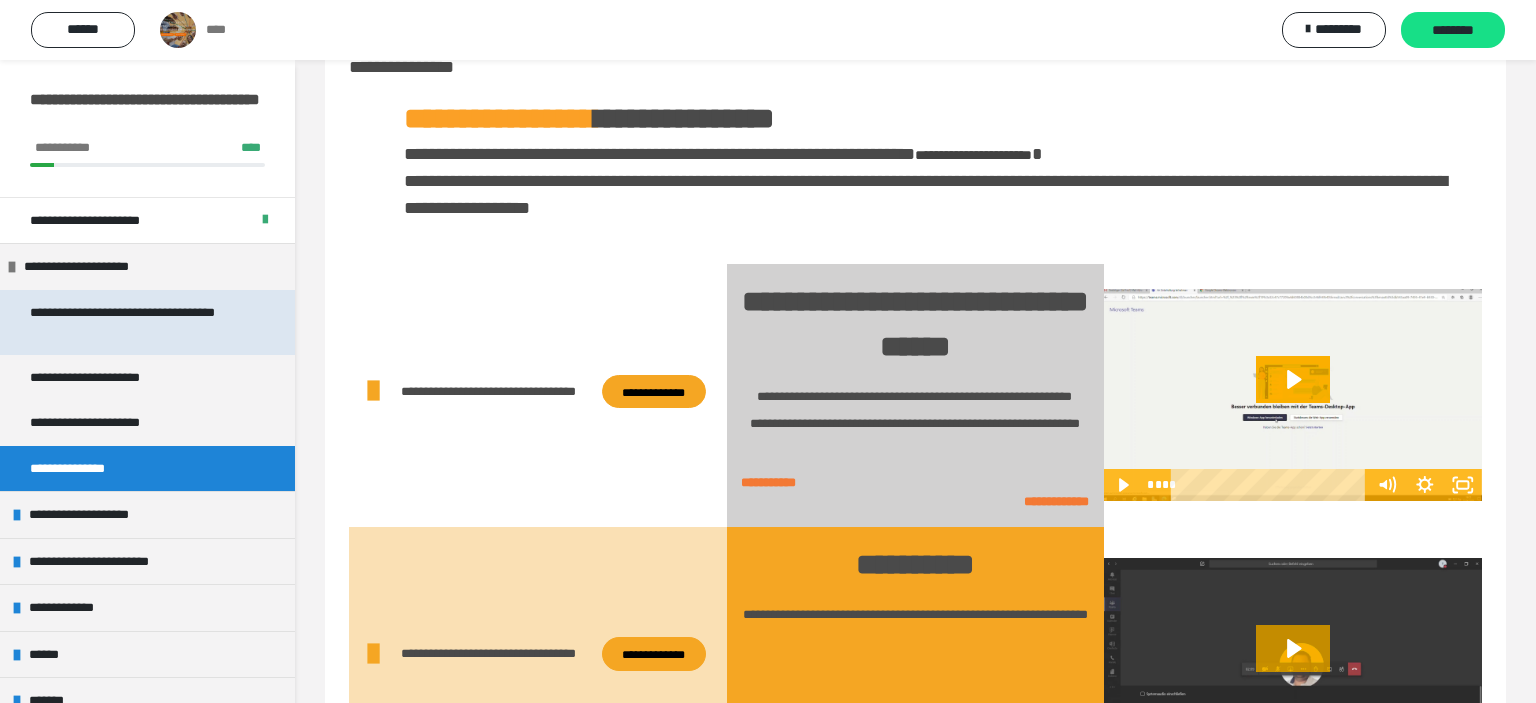 click on "**********" at bounding box center (139, 322) 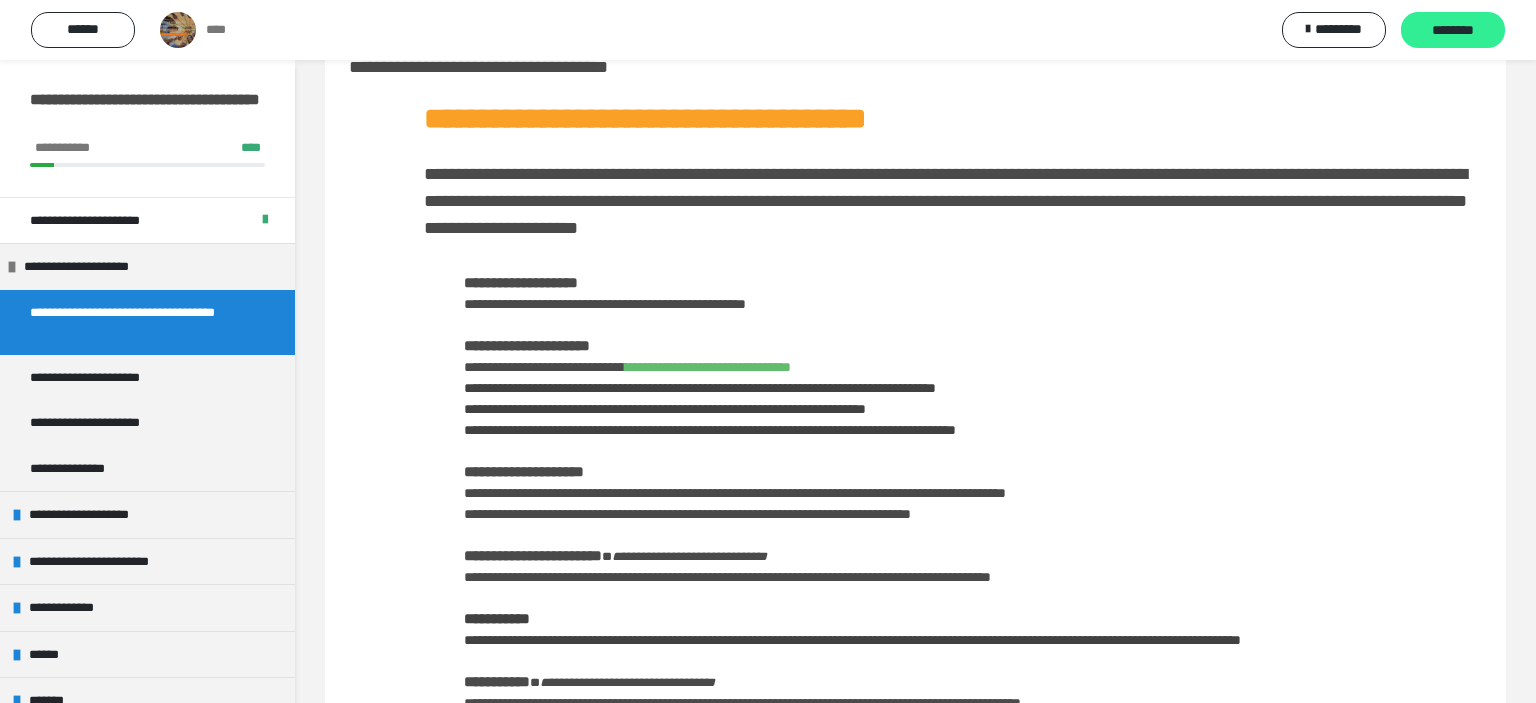 click on "********" at bounding box center (1453, 31) 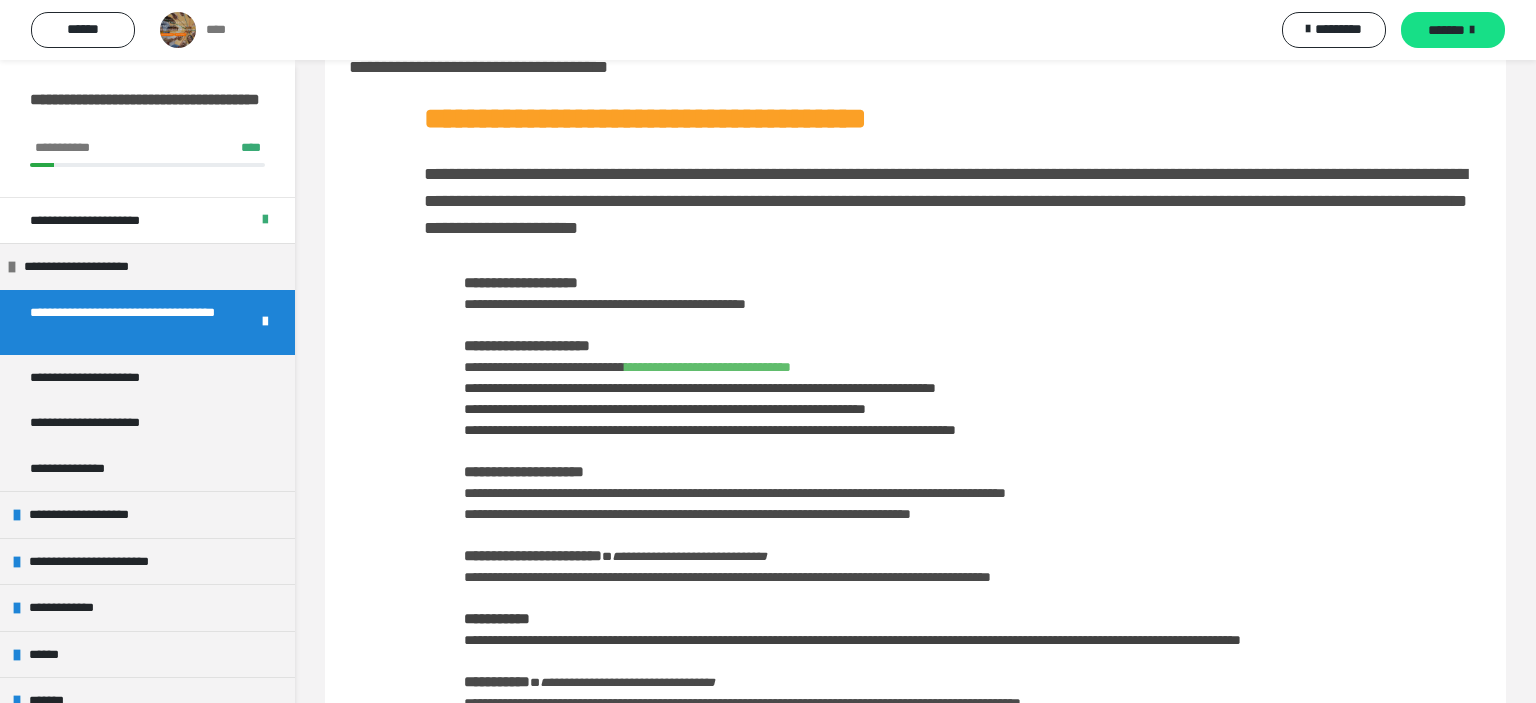 click on "*******" at bounding box center (1446, 30) 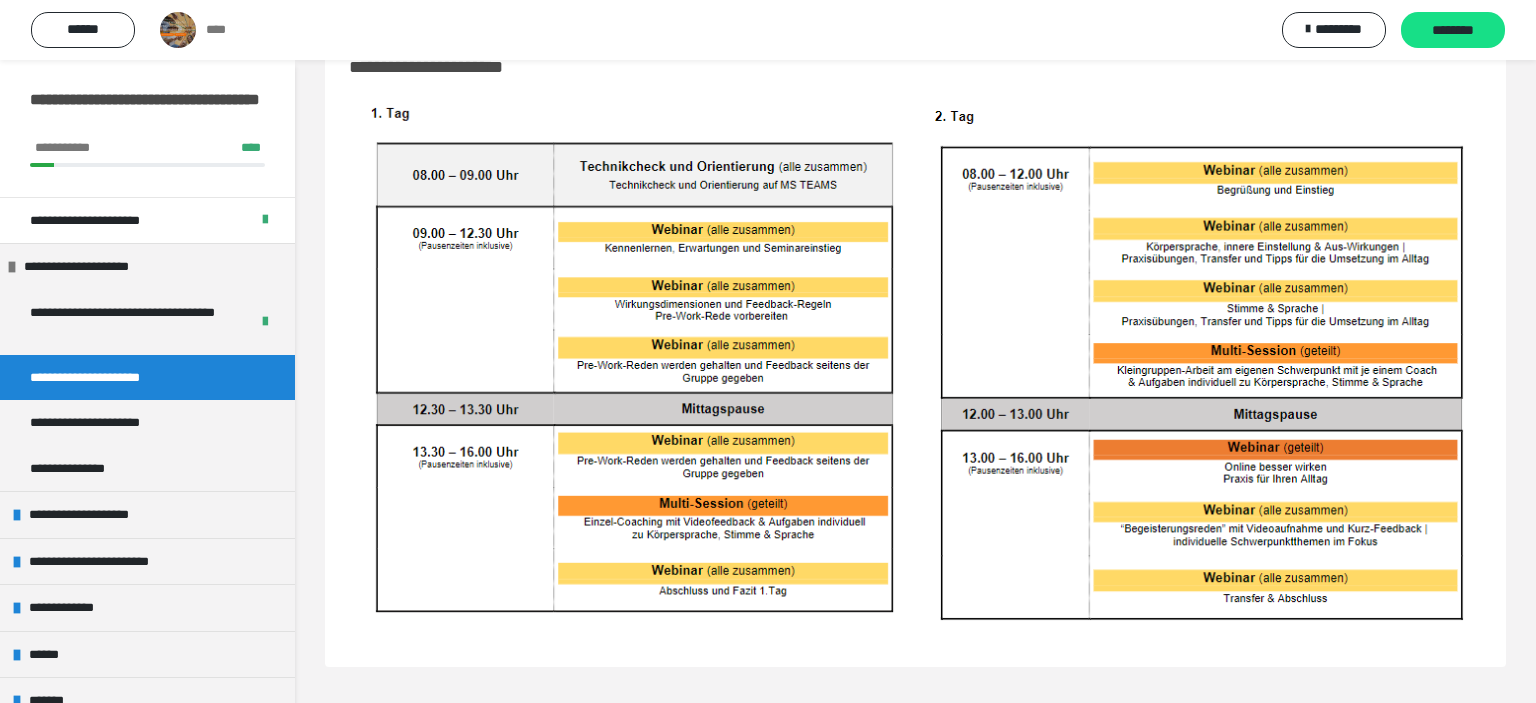 click on "********" at bounding box center (1453, 31) 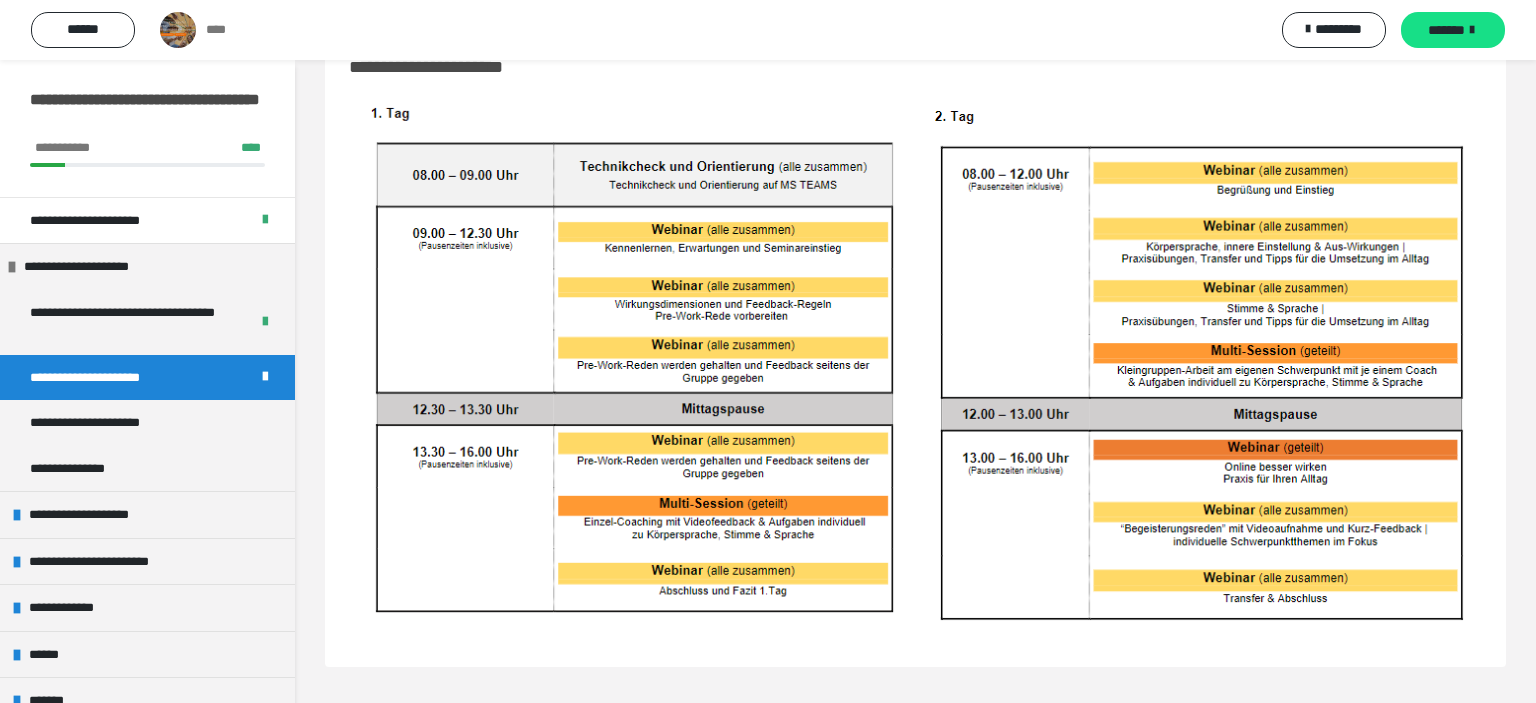 click on "*******" at bounding box center [1446, 30] 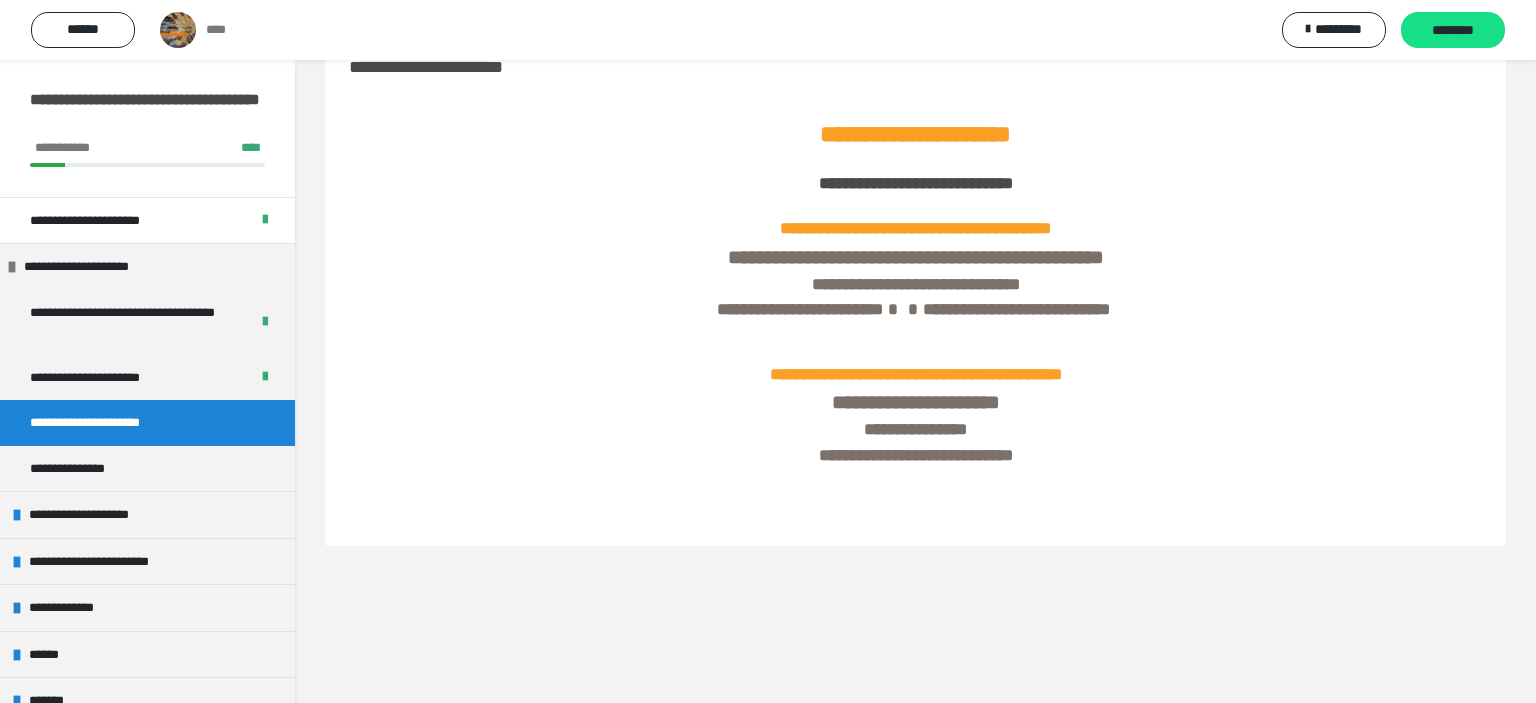 click on "********" at bounding box center [1453, 31] 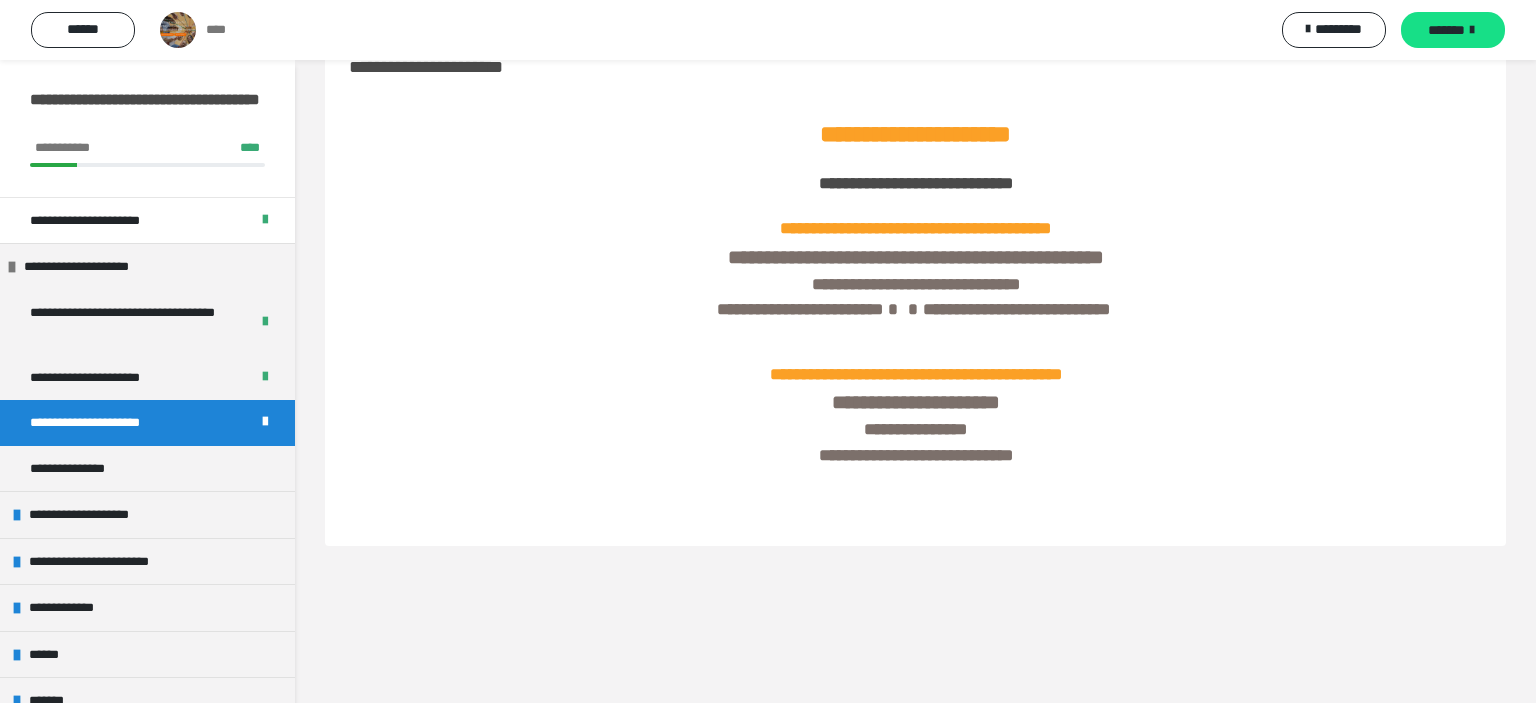 click on "*******" at bounding box center (1446, 30) 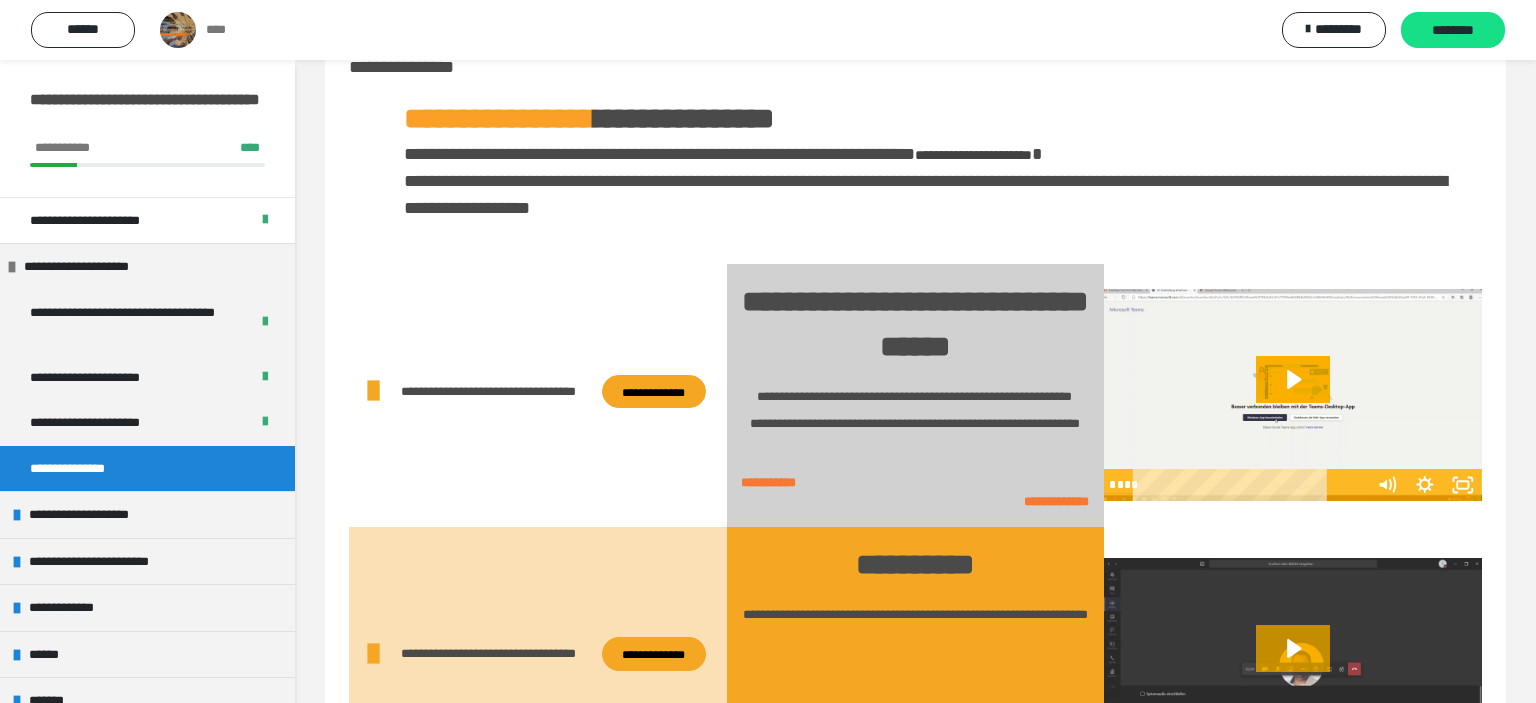 click on "********" at bounding box center (1453, 31) 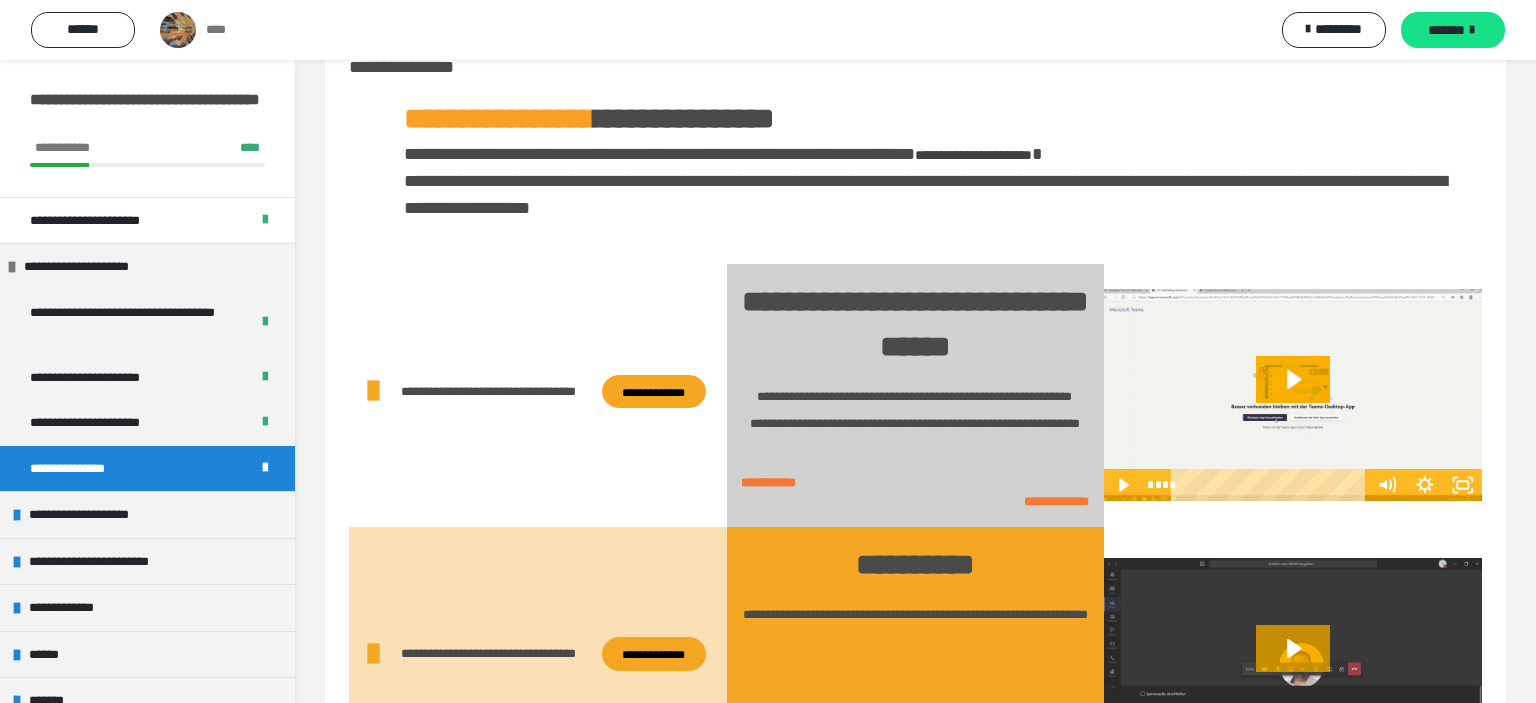 click on "*******" at bounding box center [1446, 30] 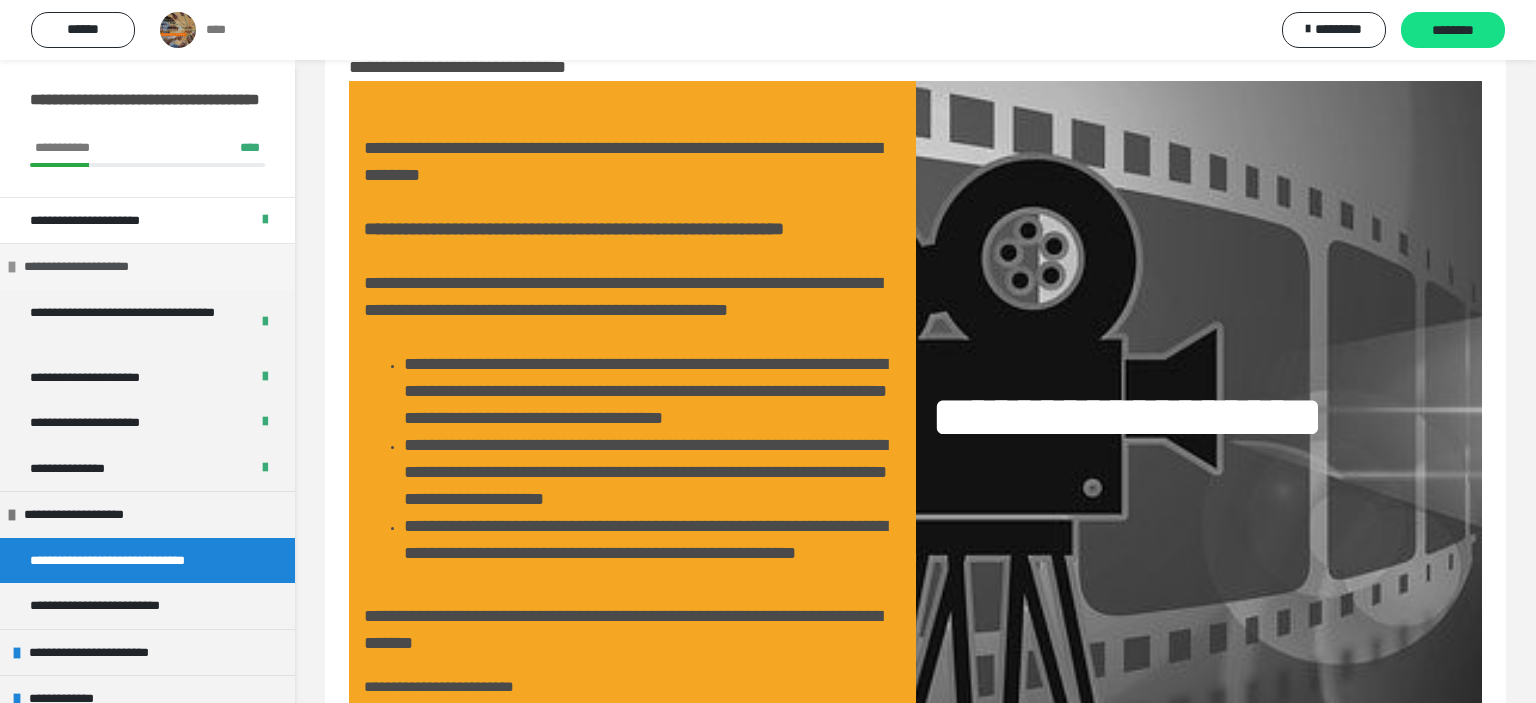 click at bounding box center [12, 267] 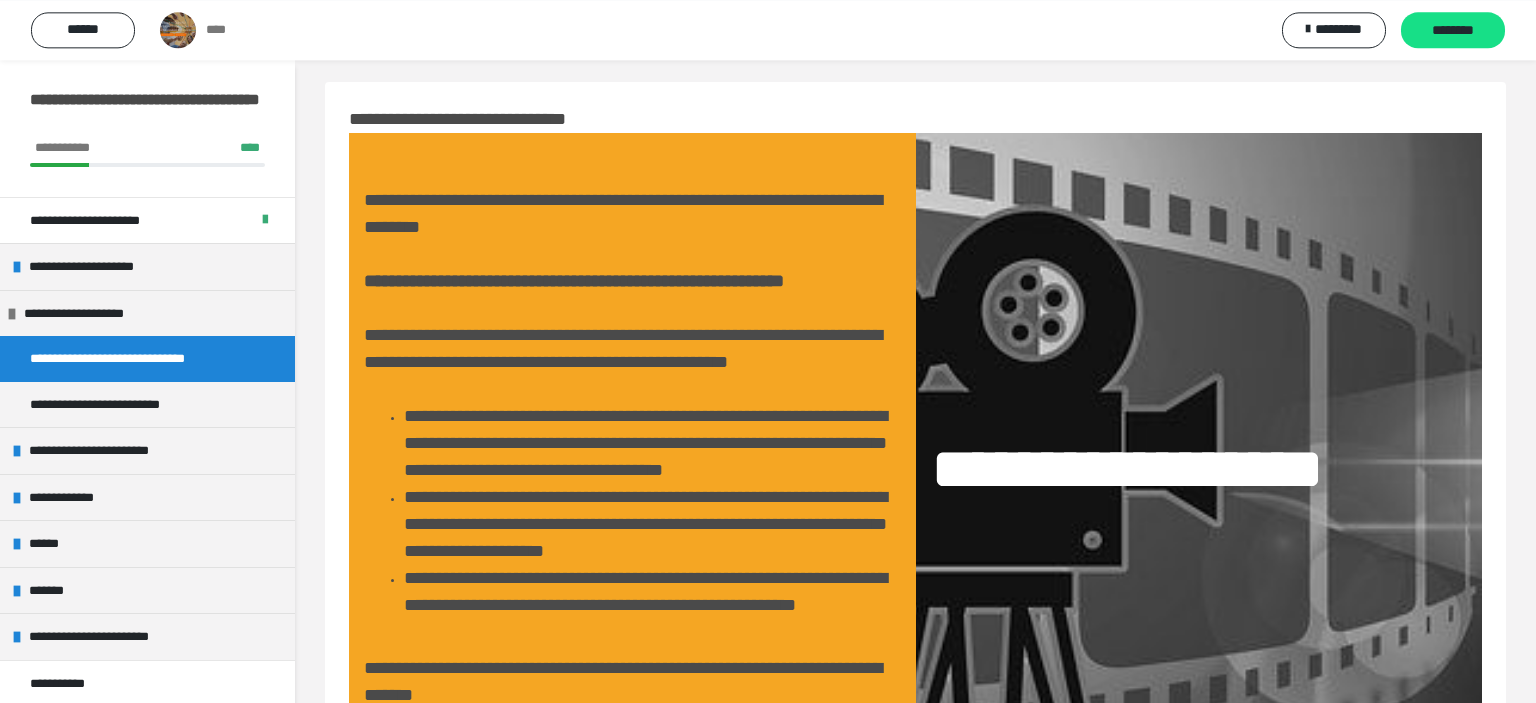 scroll, scrollTop: 0, scrollLeft: 0, axis: both 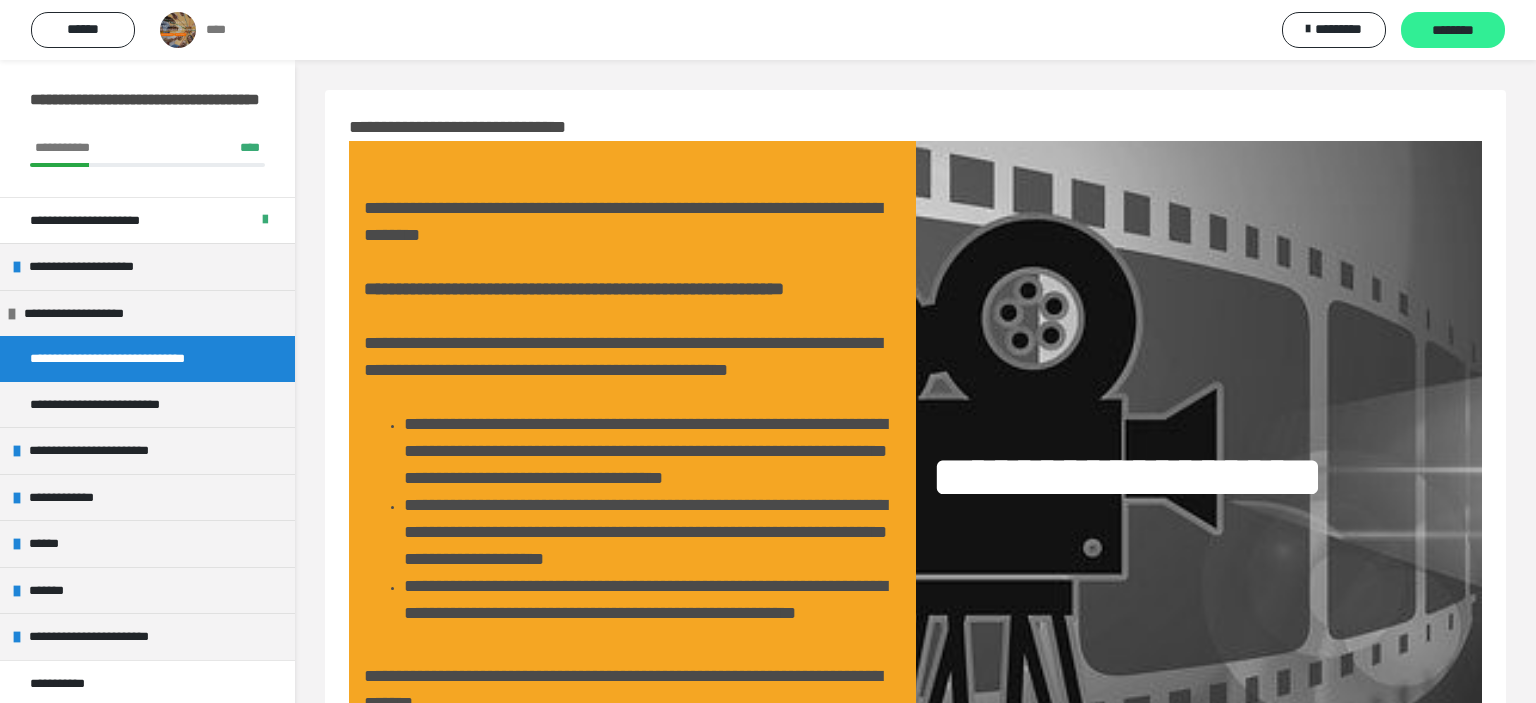 click on "********" at bounding box center (1453, 31) 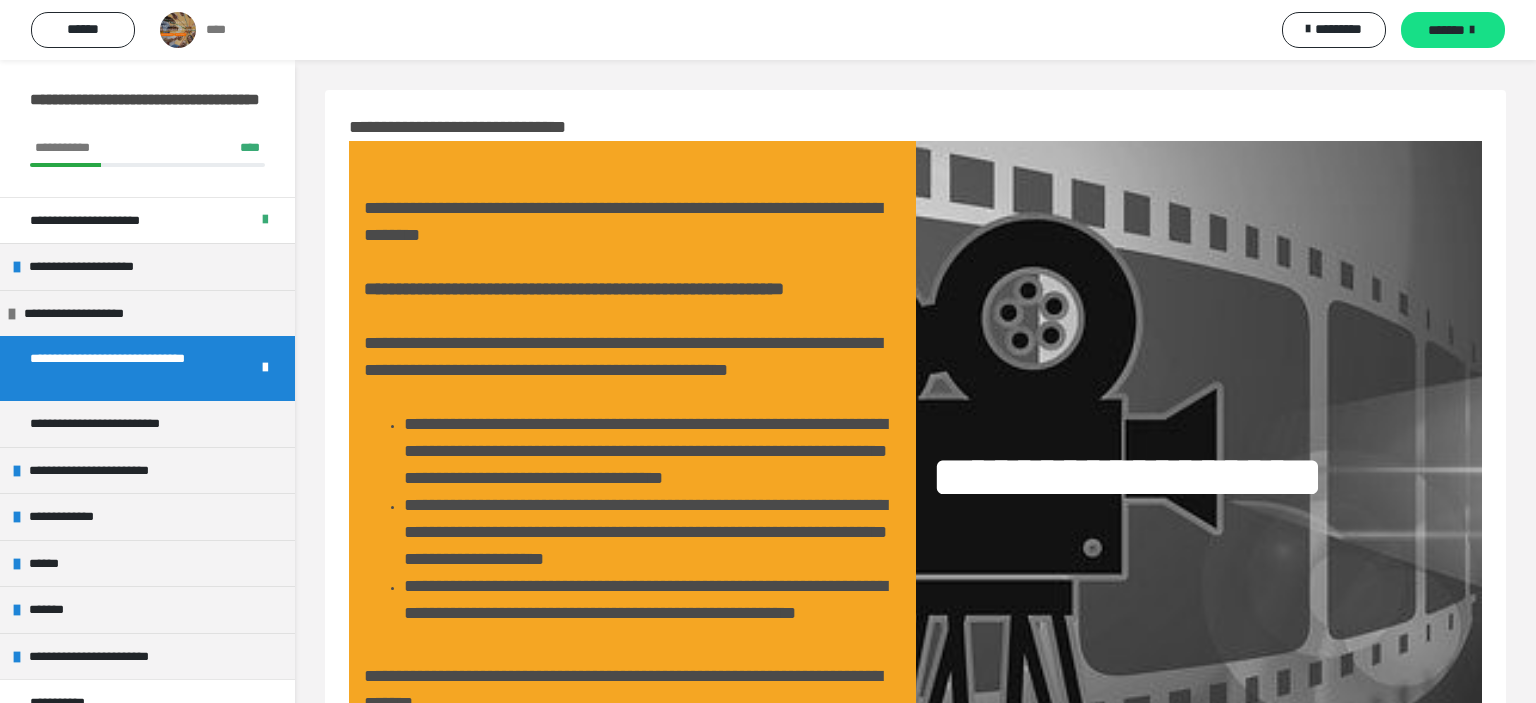 click on "*******" at bounding box center (1446, 30) 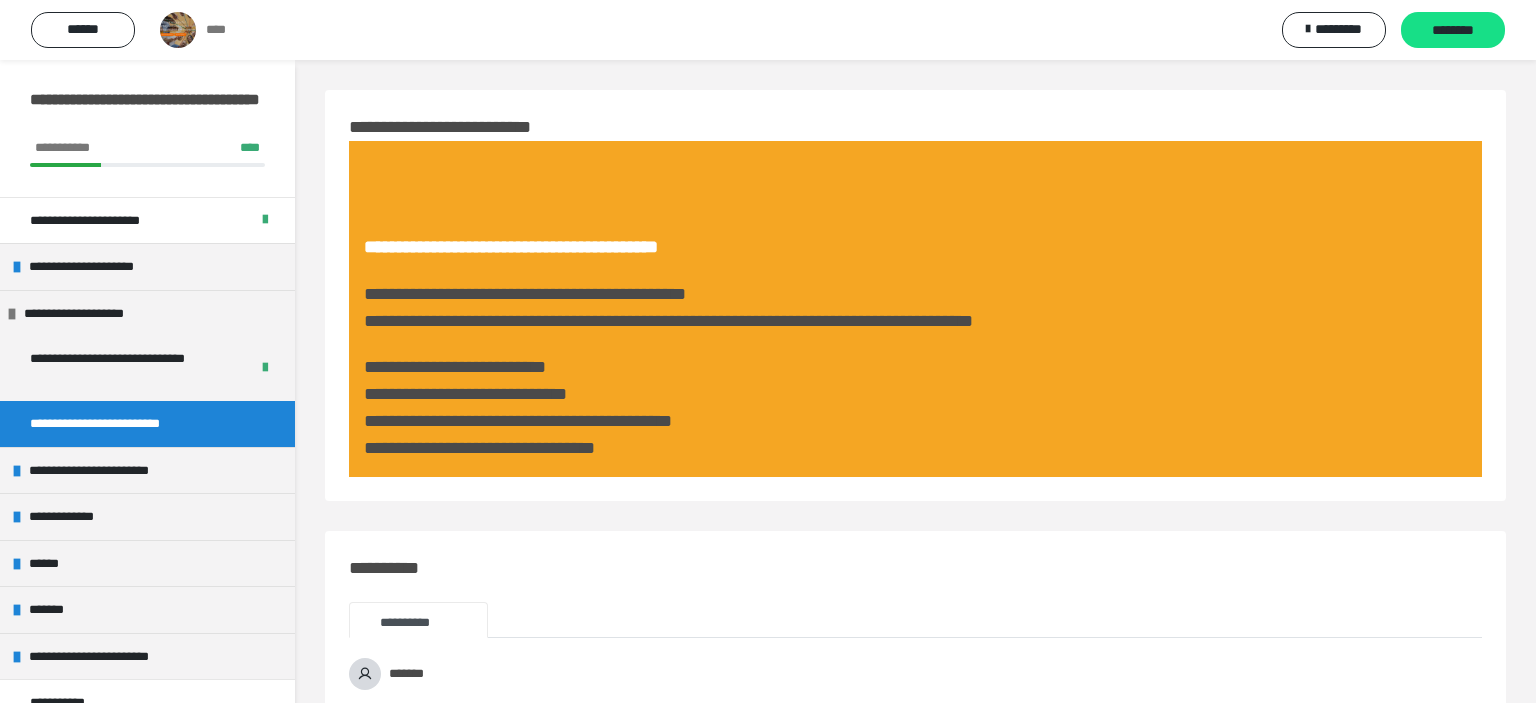 click on "********" at bounding box center (1453, 31) 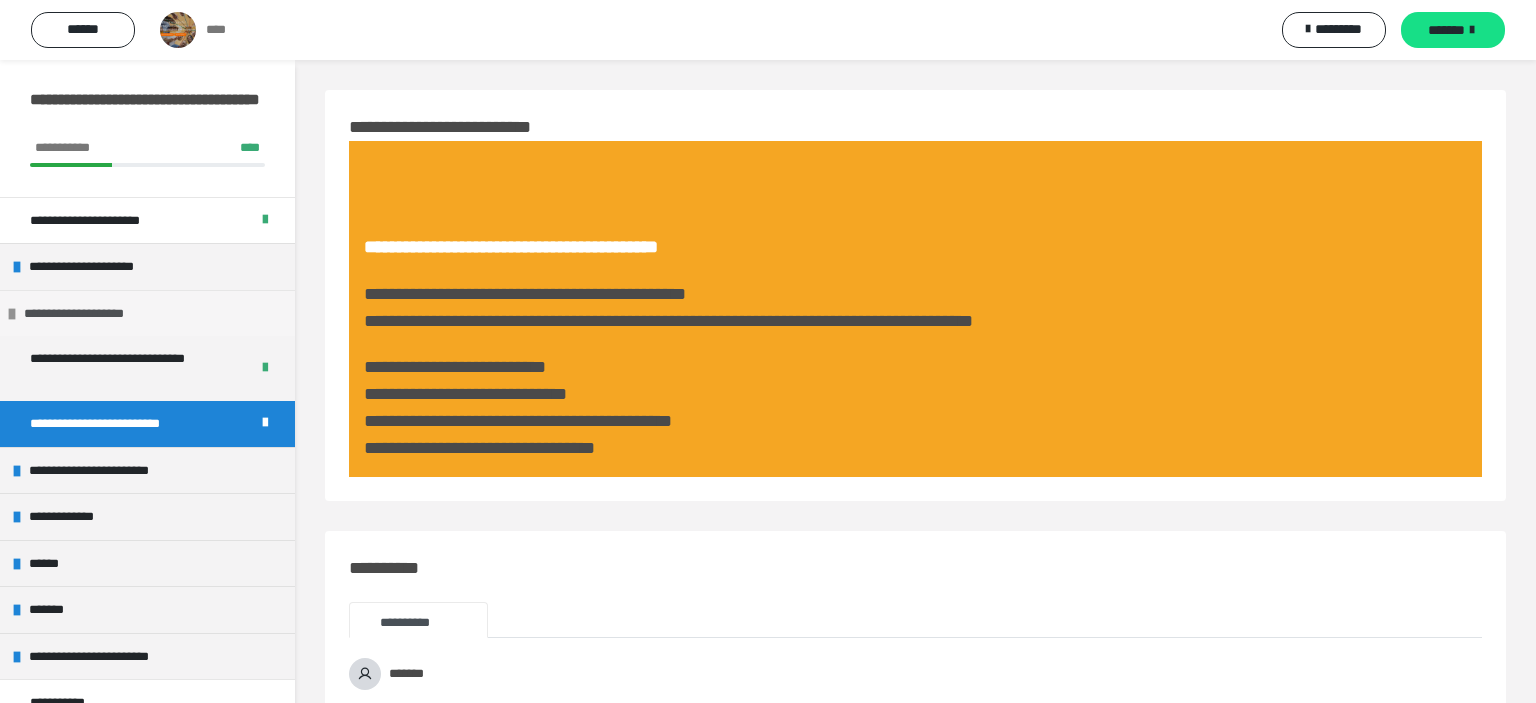 click at bounding box center (12, 314) 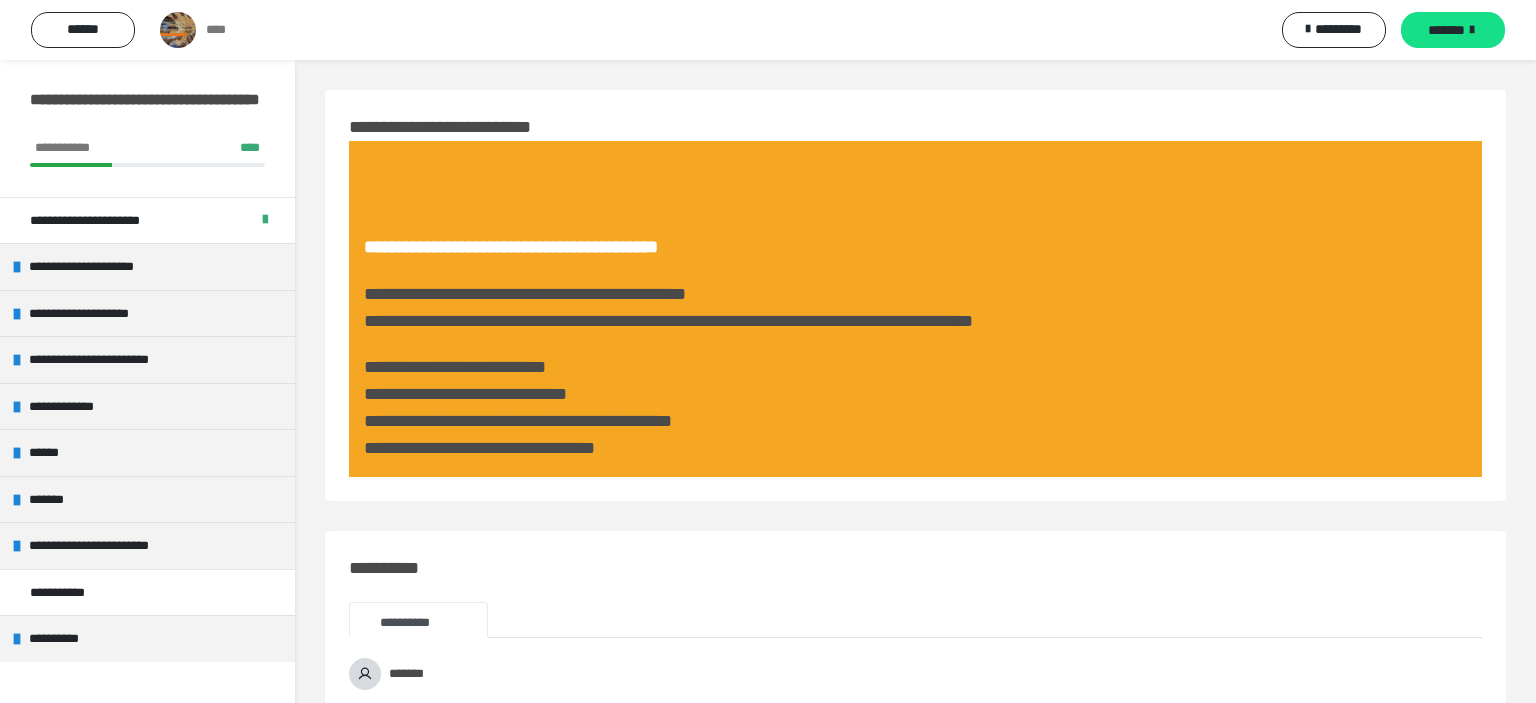 click on "****** **** ********* *******" at bounding box center [768, 30] 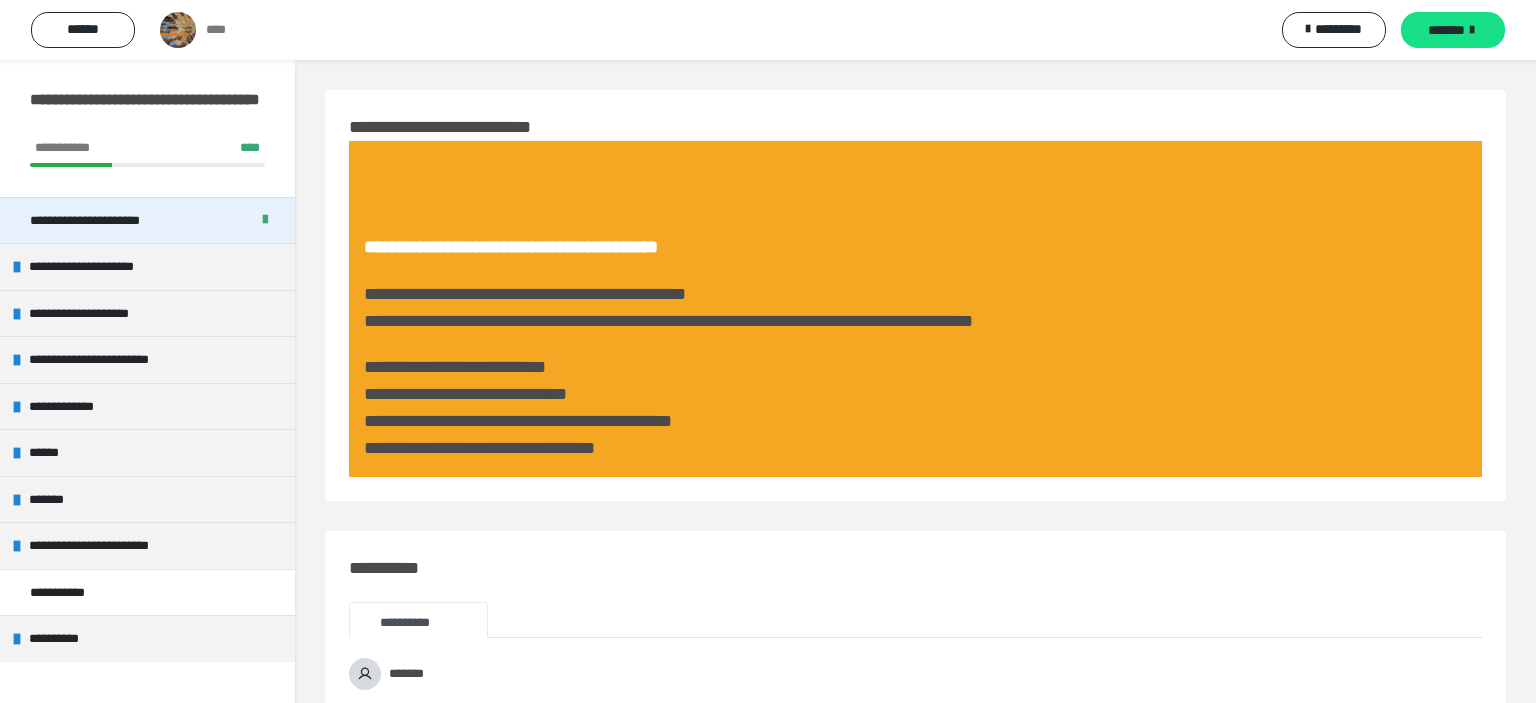 click on "**********" at bounding box center (105, 221) 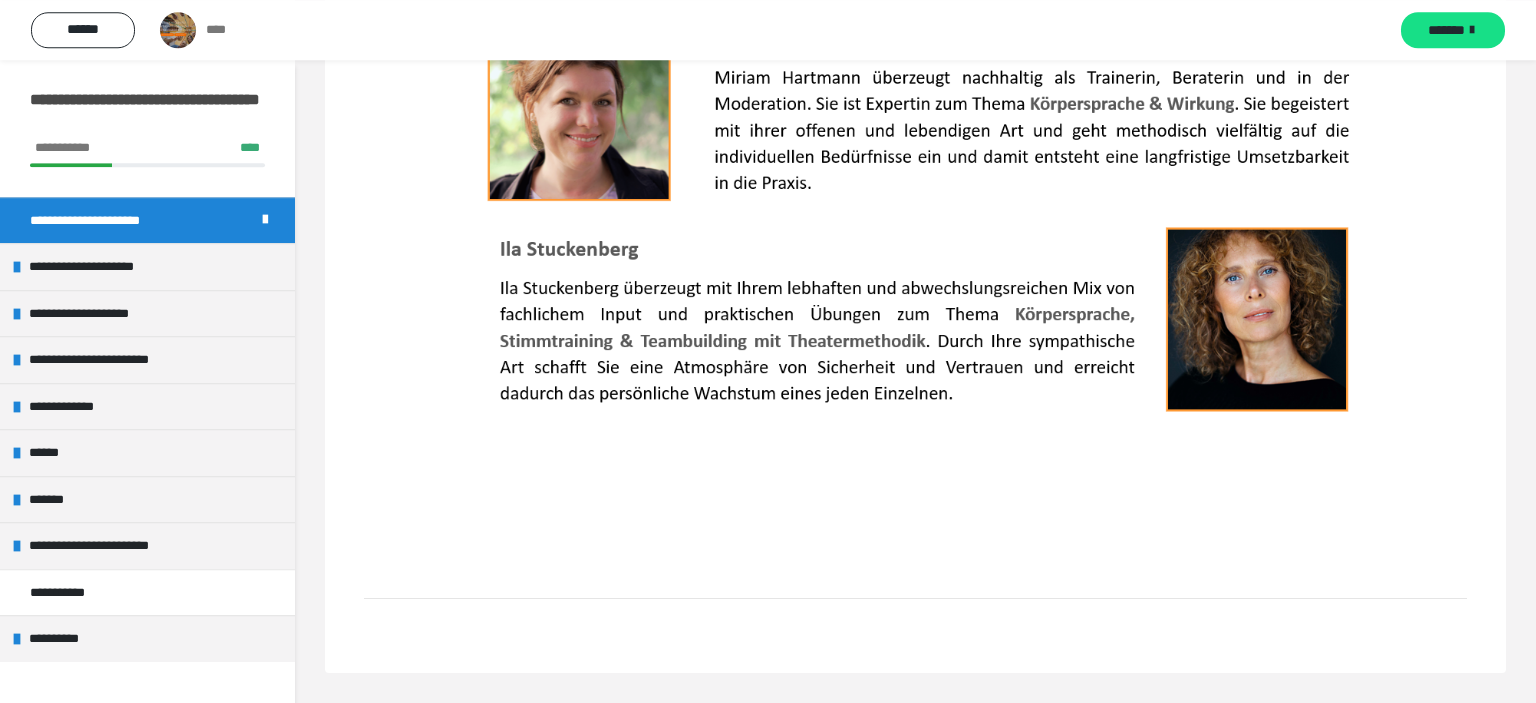 scroll, scrollTop: 1585, scrollLeft: 0, axis: vertical 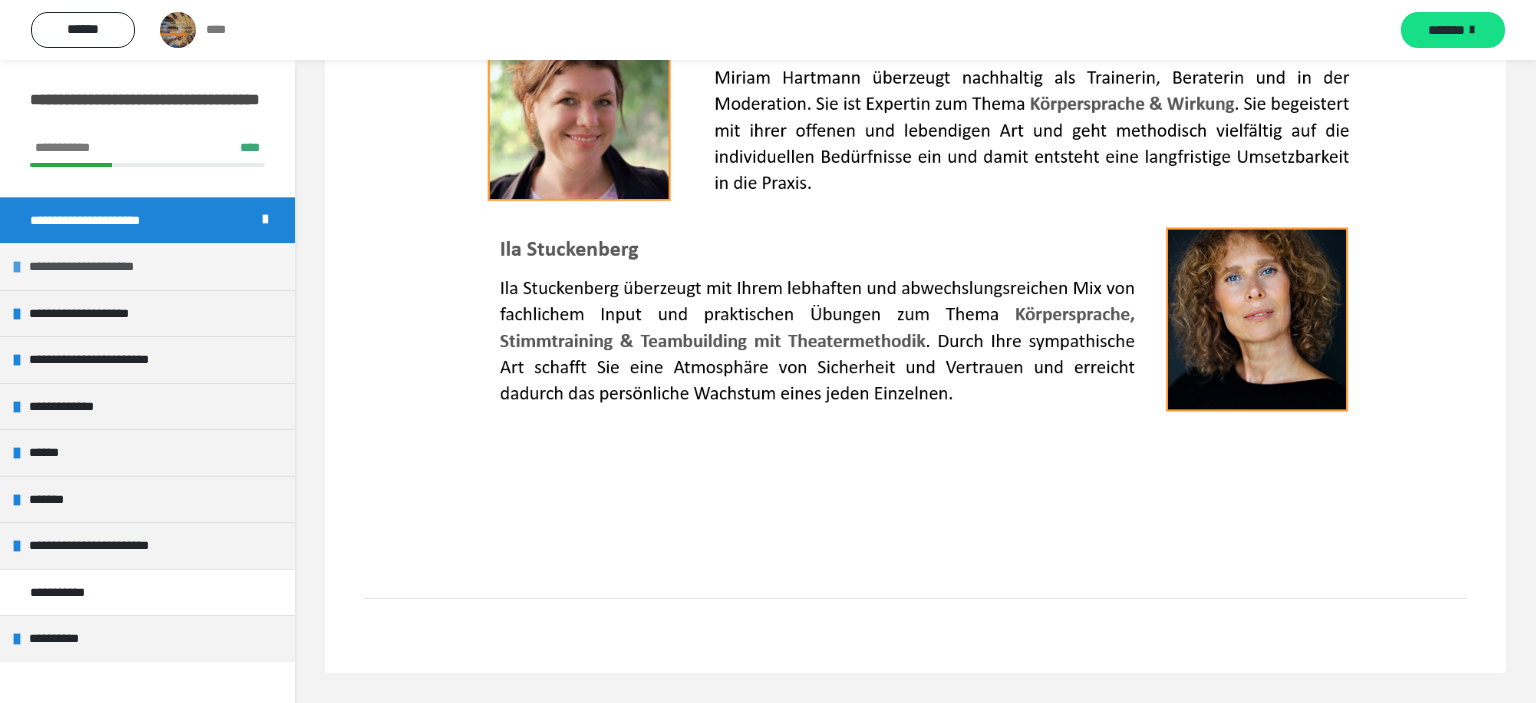 click on "**********" at bounding box center (94, 267) 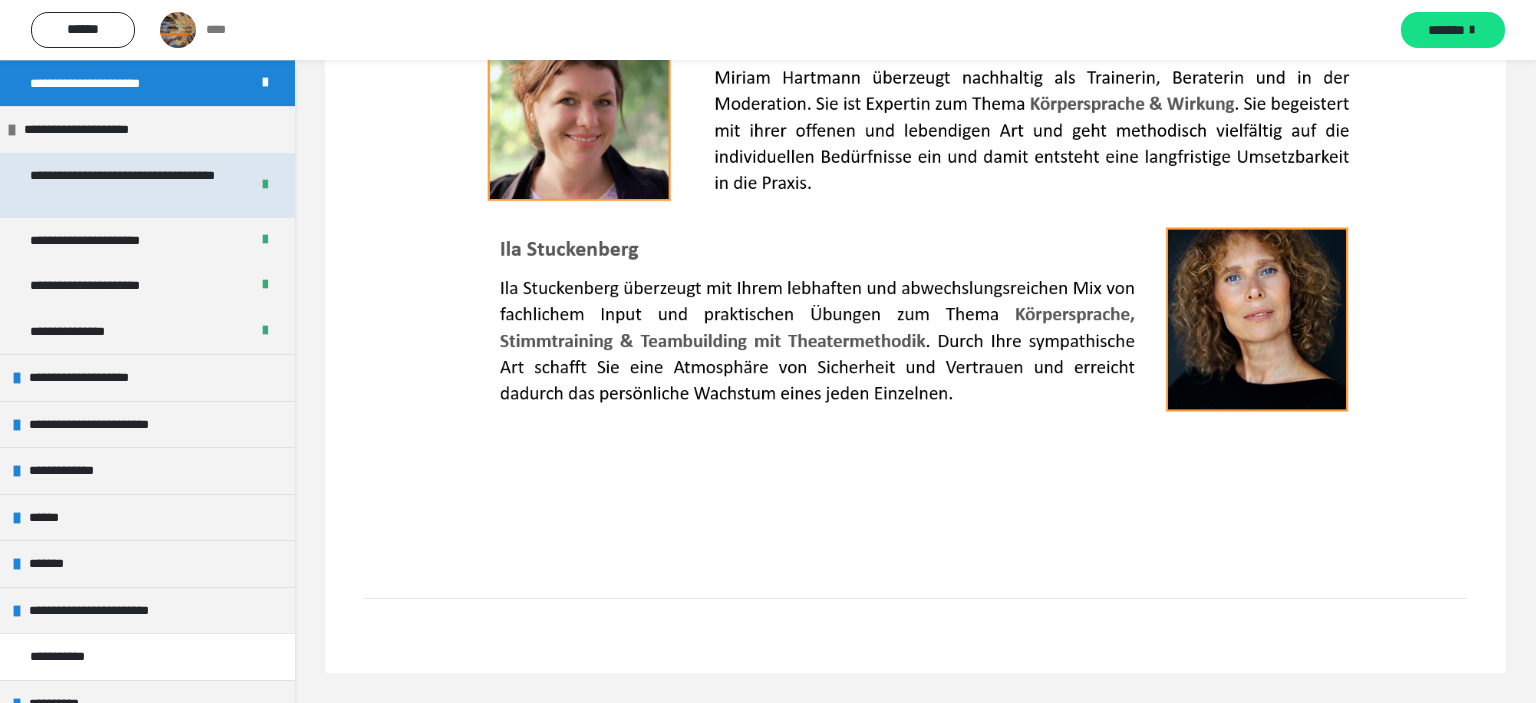 scroll, scrollTop: 163, scrollLeft: 0, axis: vertical 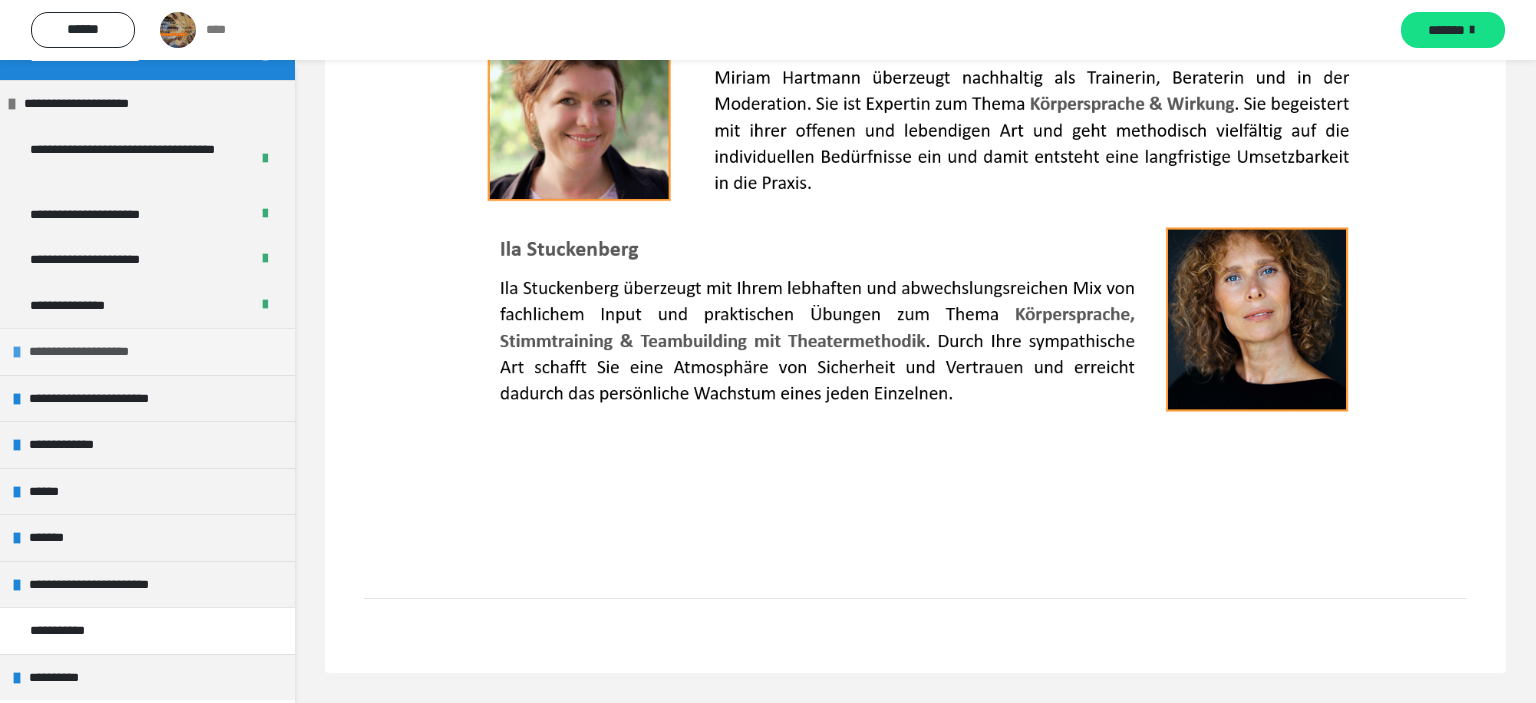click on "**********" at bounding box center (98, 352) 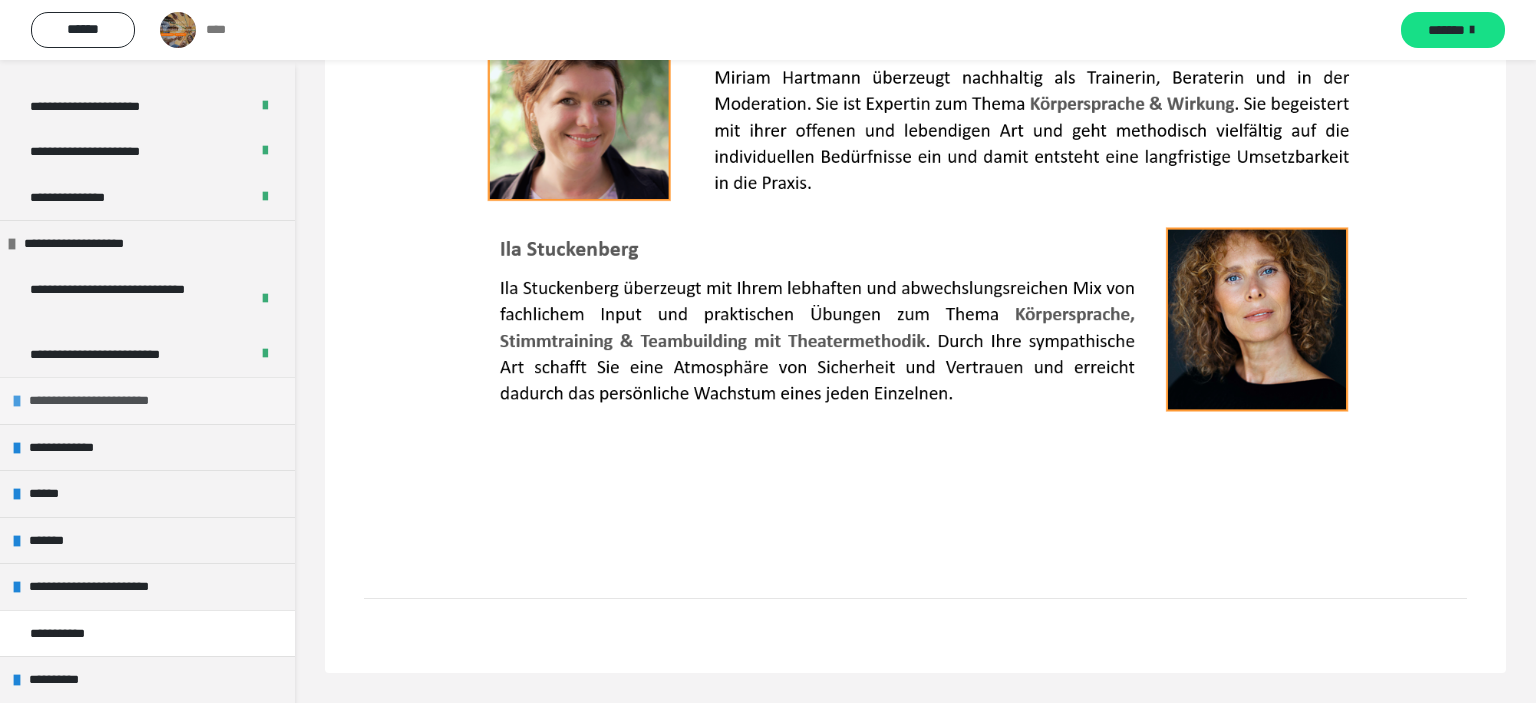 scroll, scrollTop: 274, scrollLeft: 0, axis: vertical 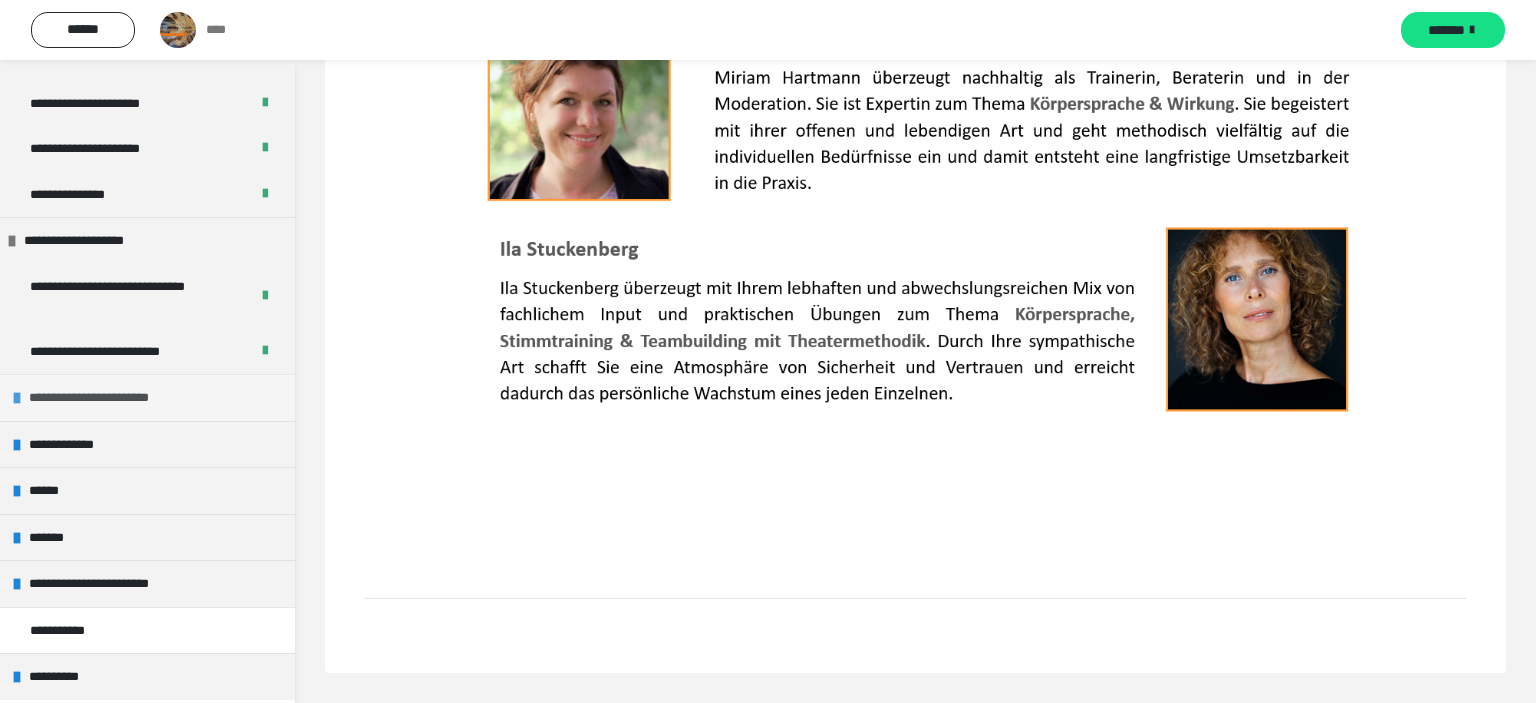 click on "**********" at bounding box center [113, 398] 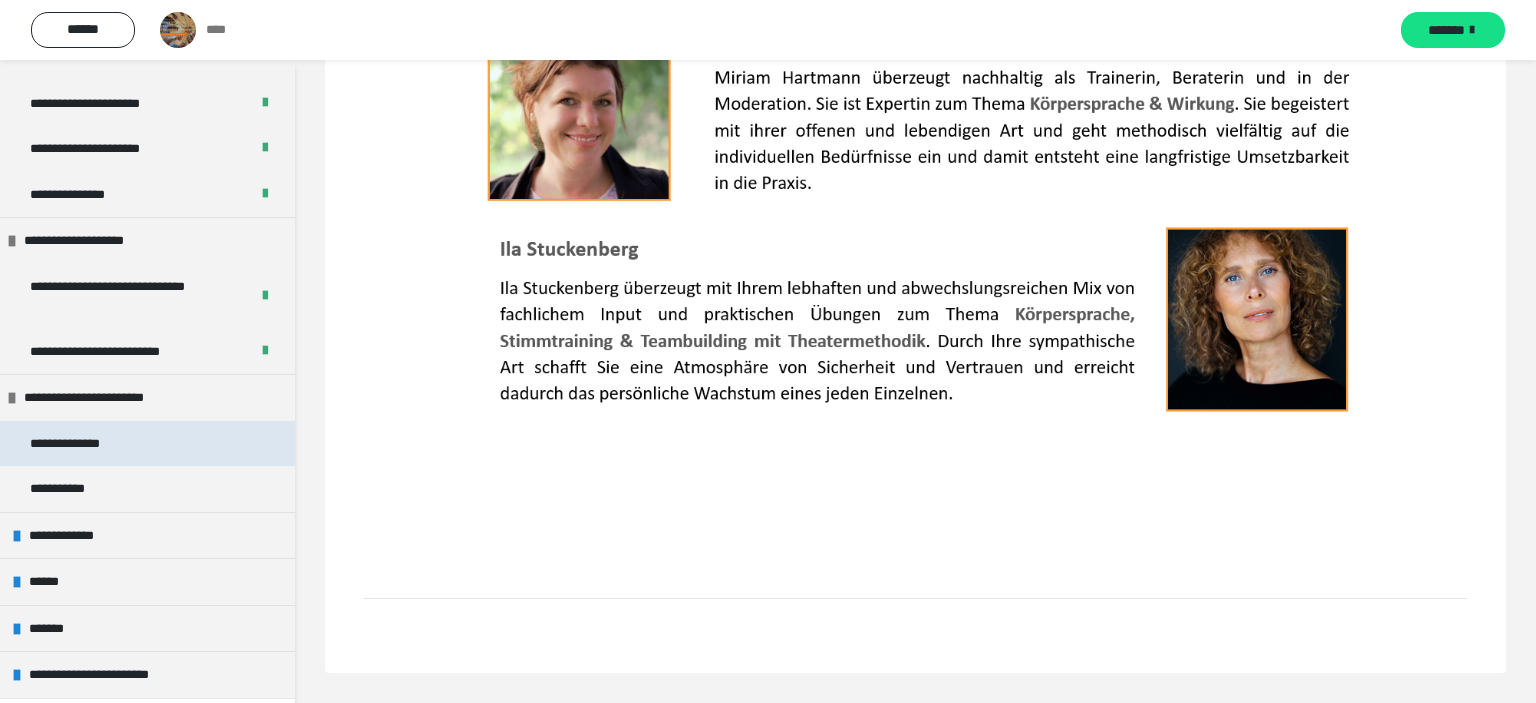 click on "**********" at bounding box center (85, 444) 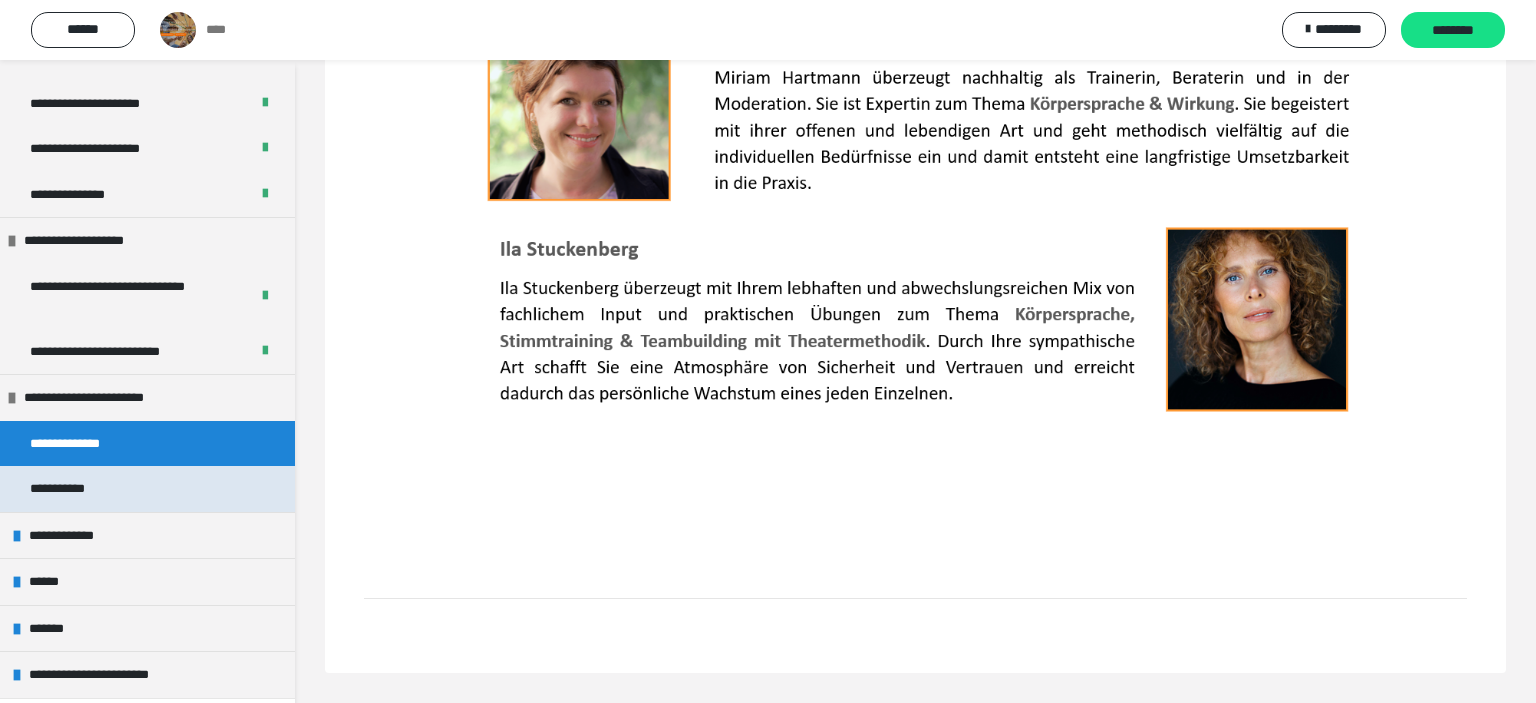 scroll, scrollTop: 171, scrollLeft: 0, axis: vertical 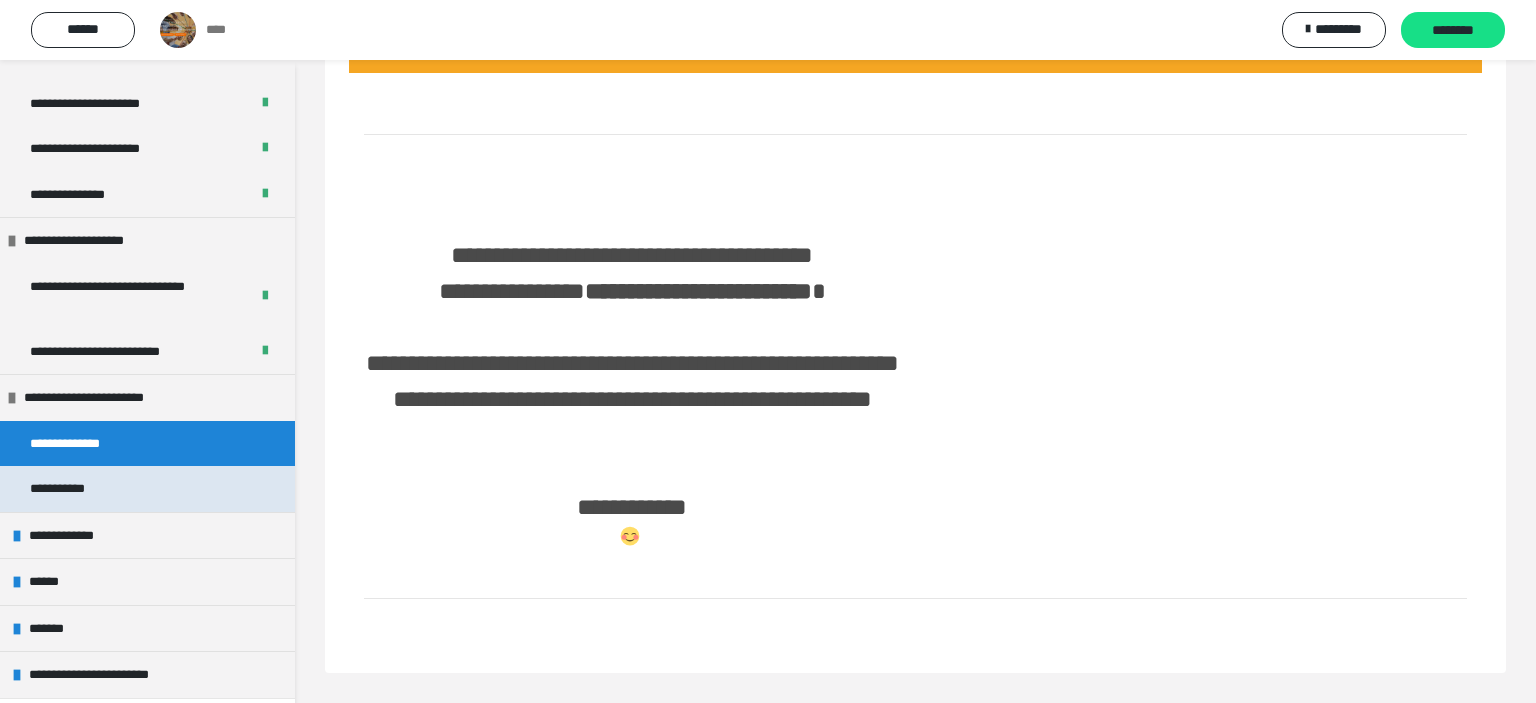 click on "**********" at bounding box center (67, 489) 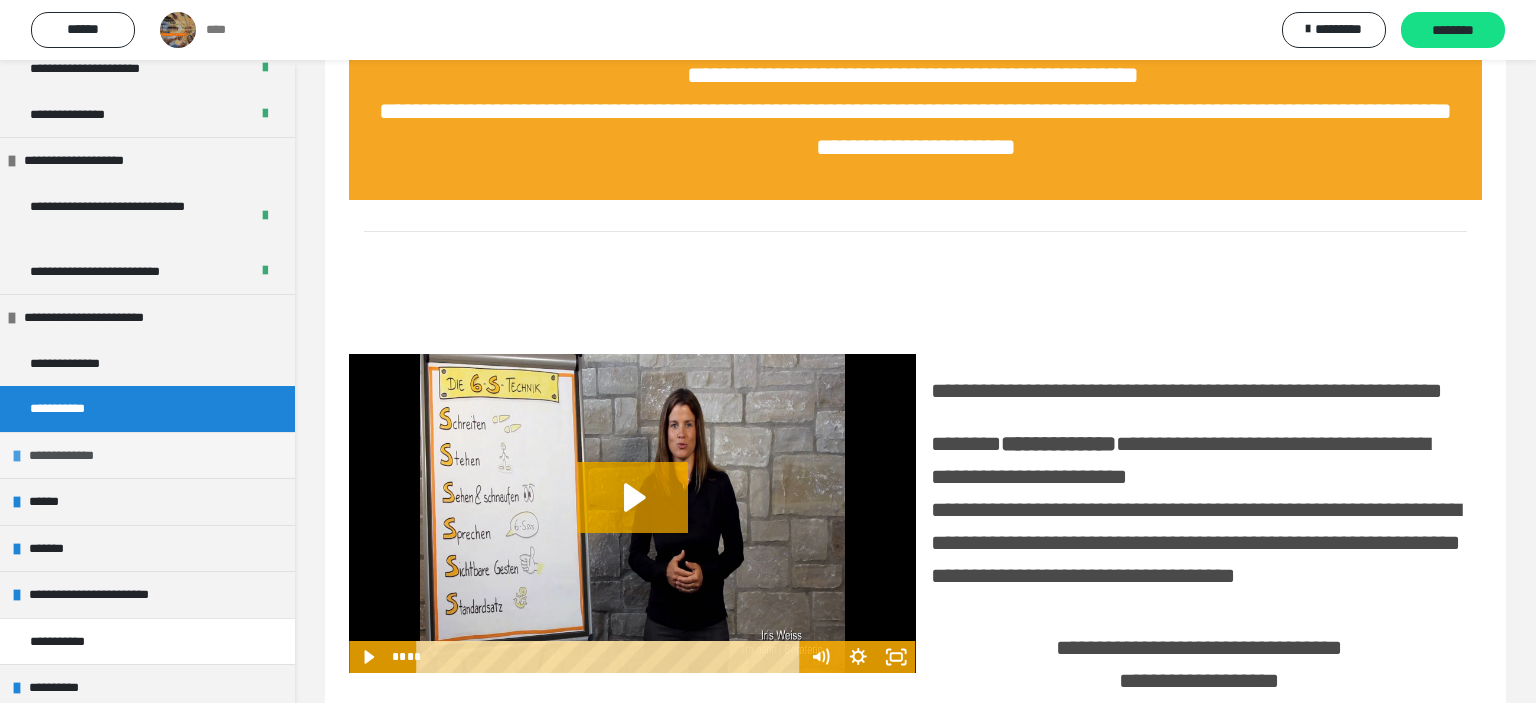 scroll, scrollTop: 365, scrollLeft: 0, axis: vertical 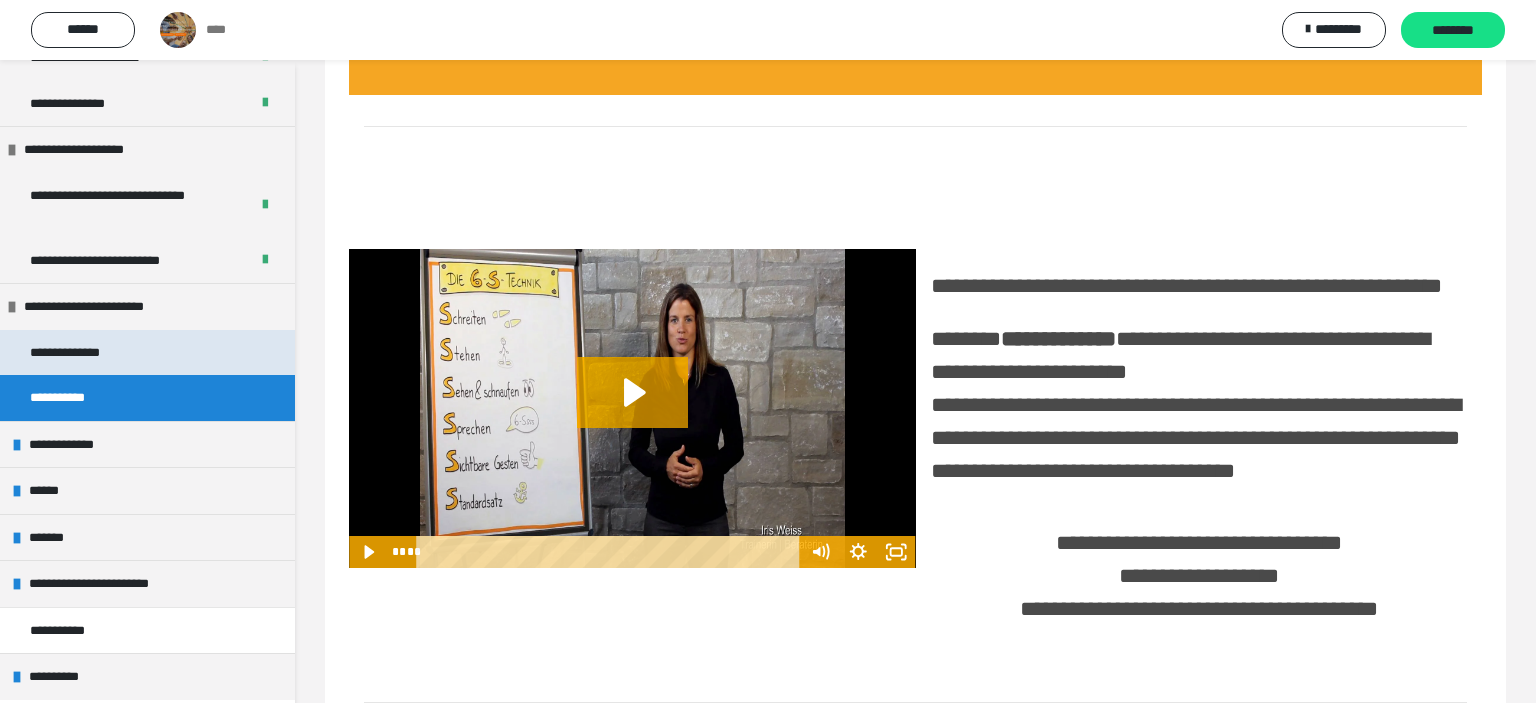 click on "**********" at bounding box center (85, 353) 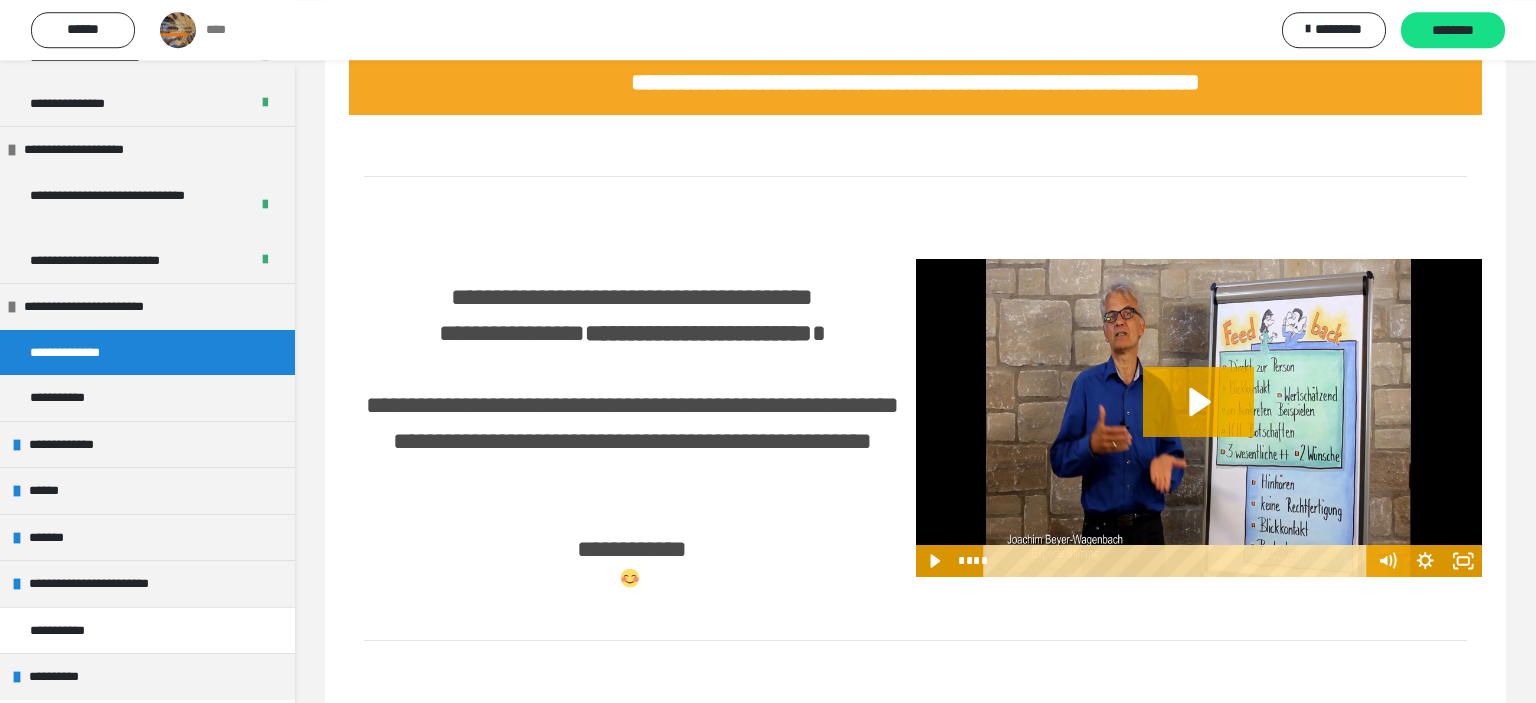 scroll, scrollTop: 171, scrollLeft: 0, axis: vertical 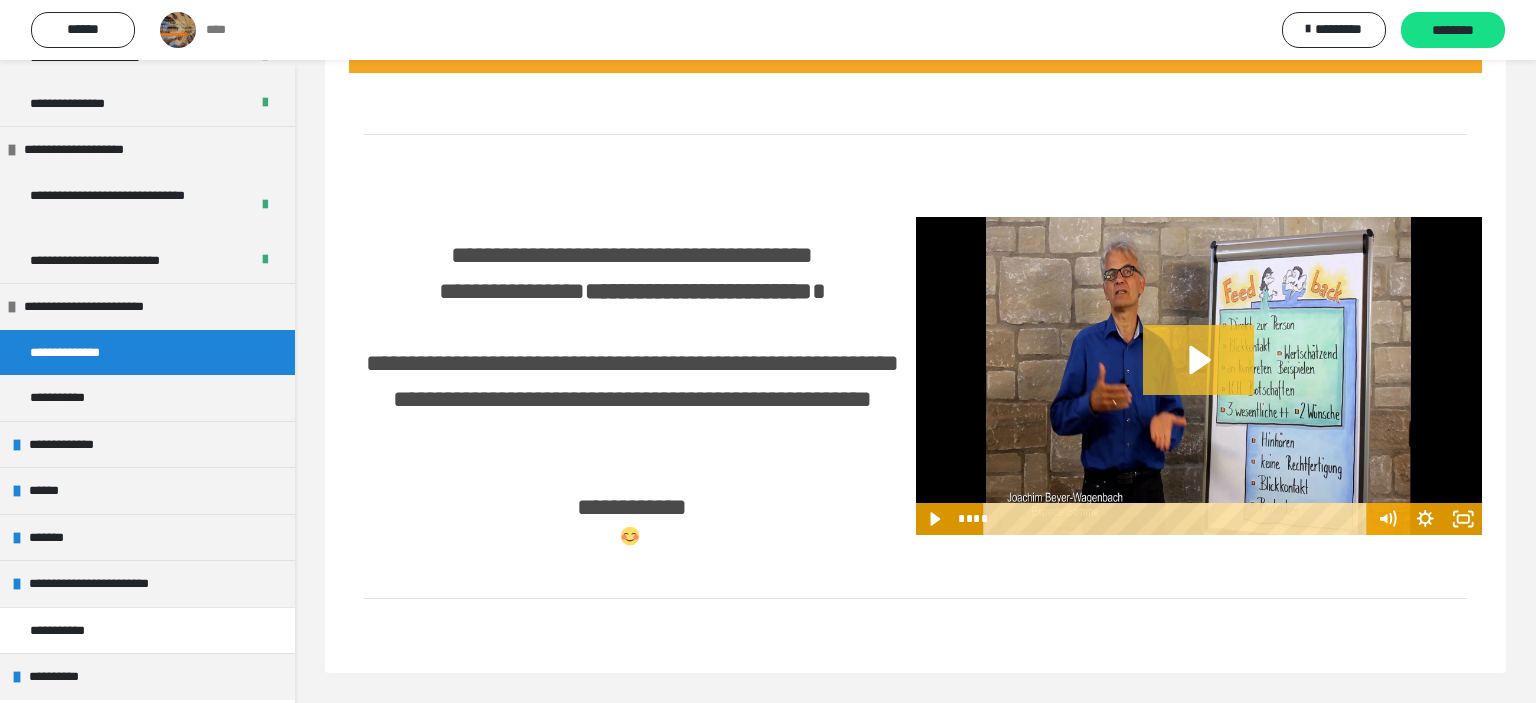 click 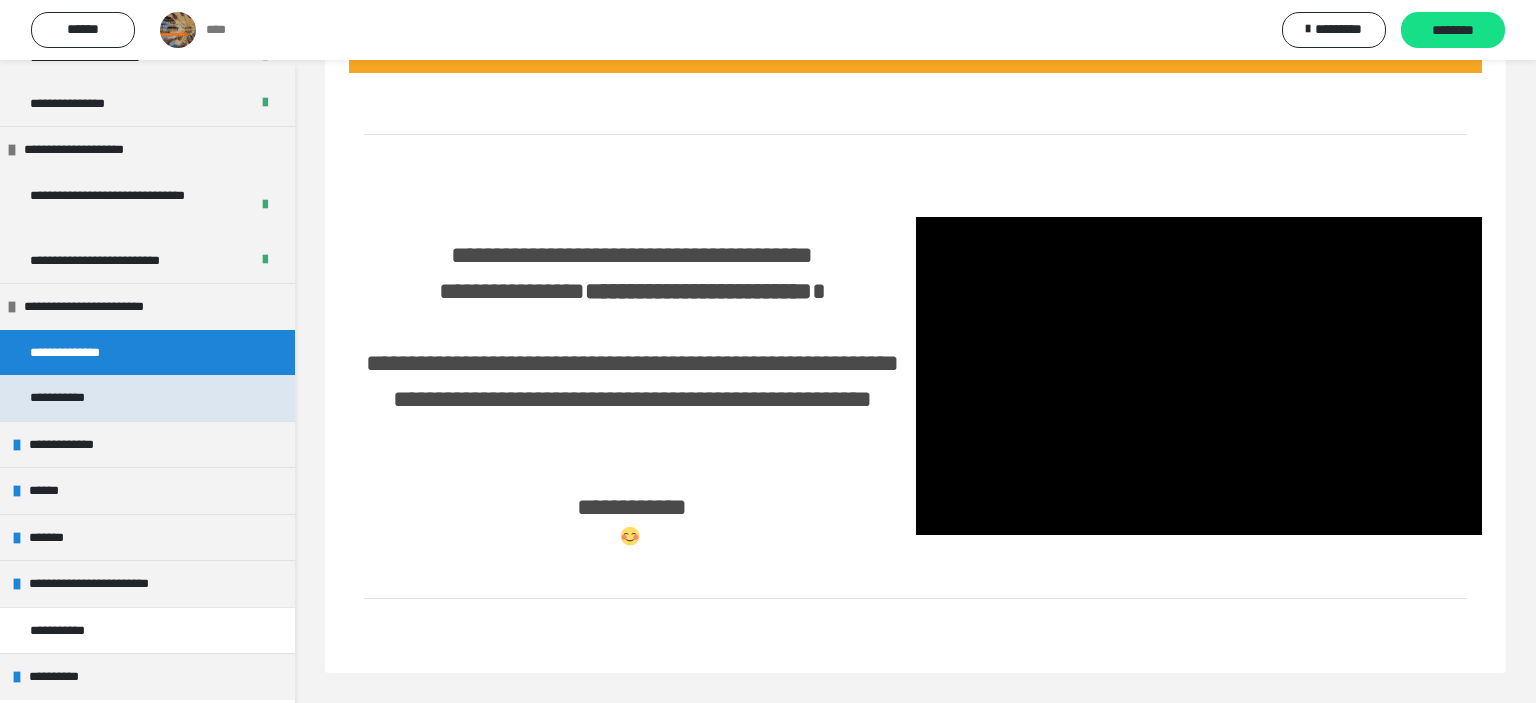 click on "**********" at bounding box center (67, 398) 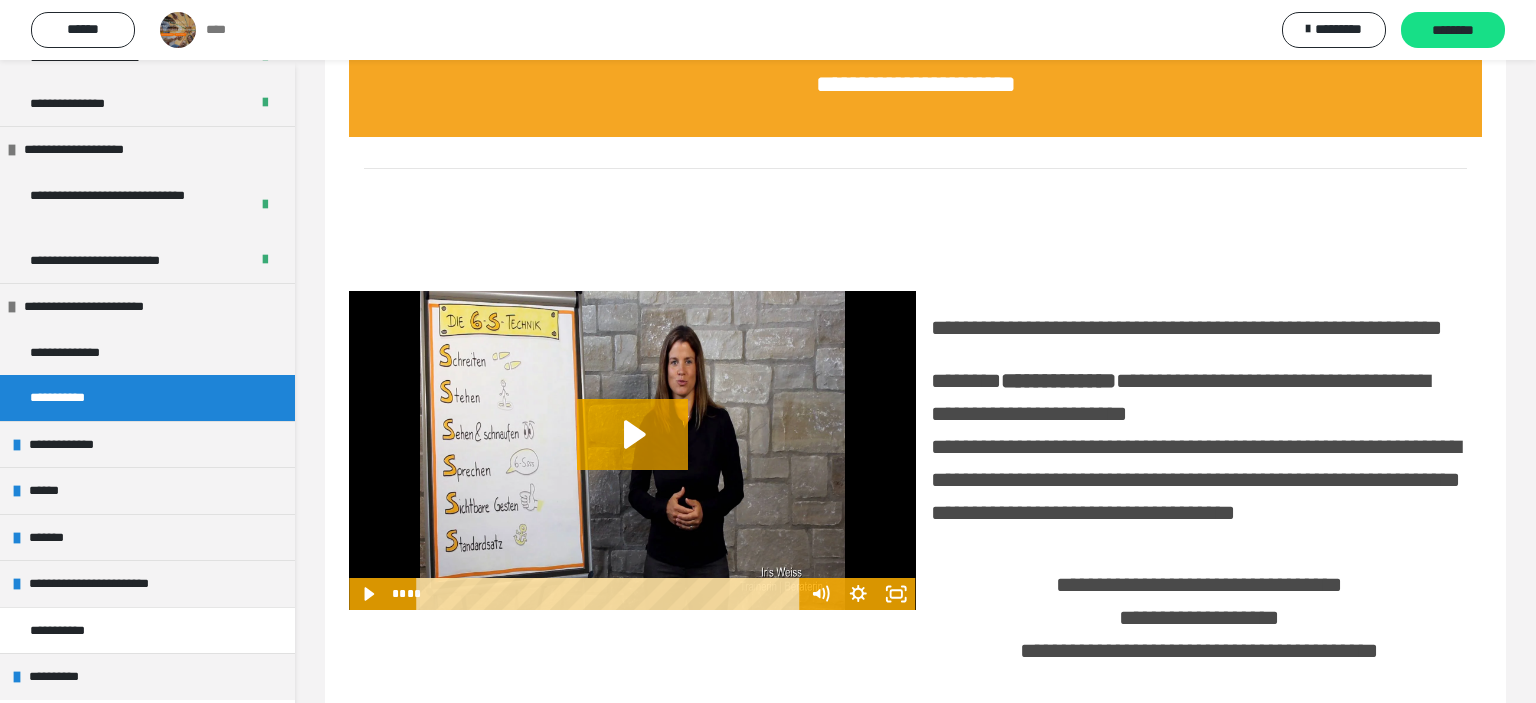 scroll, scrollTop: 340, scrollLeft: 0, axis: vertical 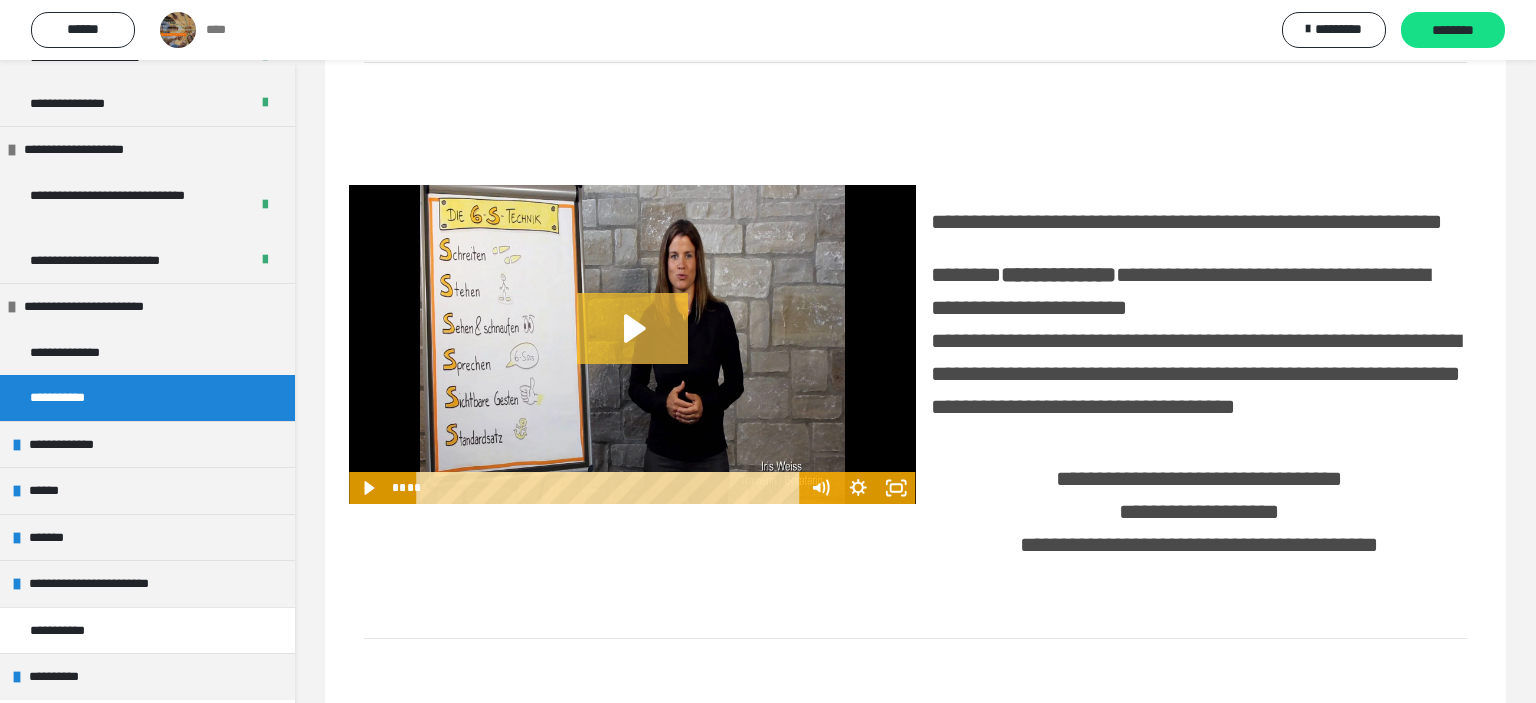 click 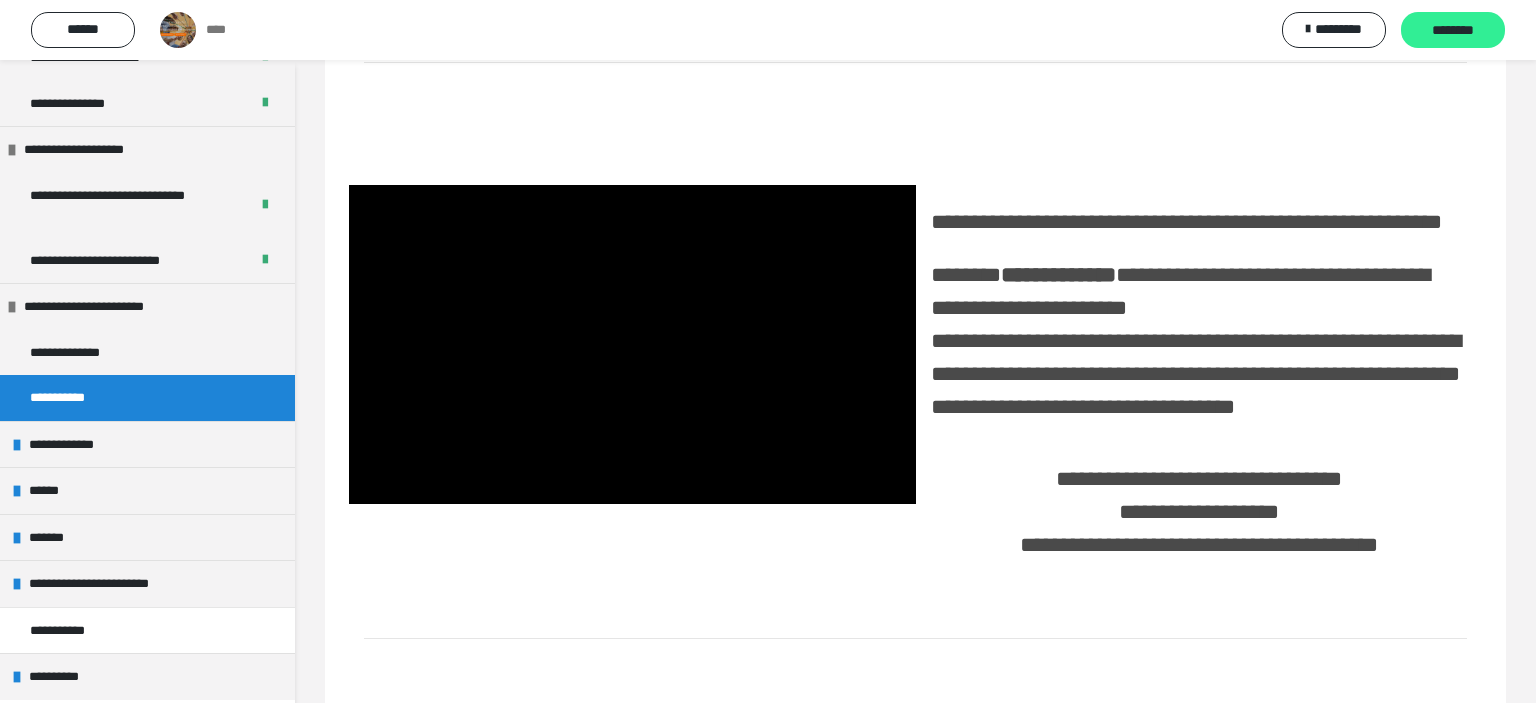 click on "********" at bounding box center (1453, 30) 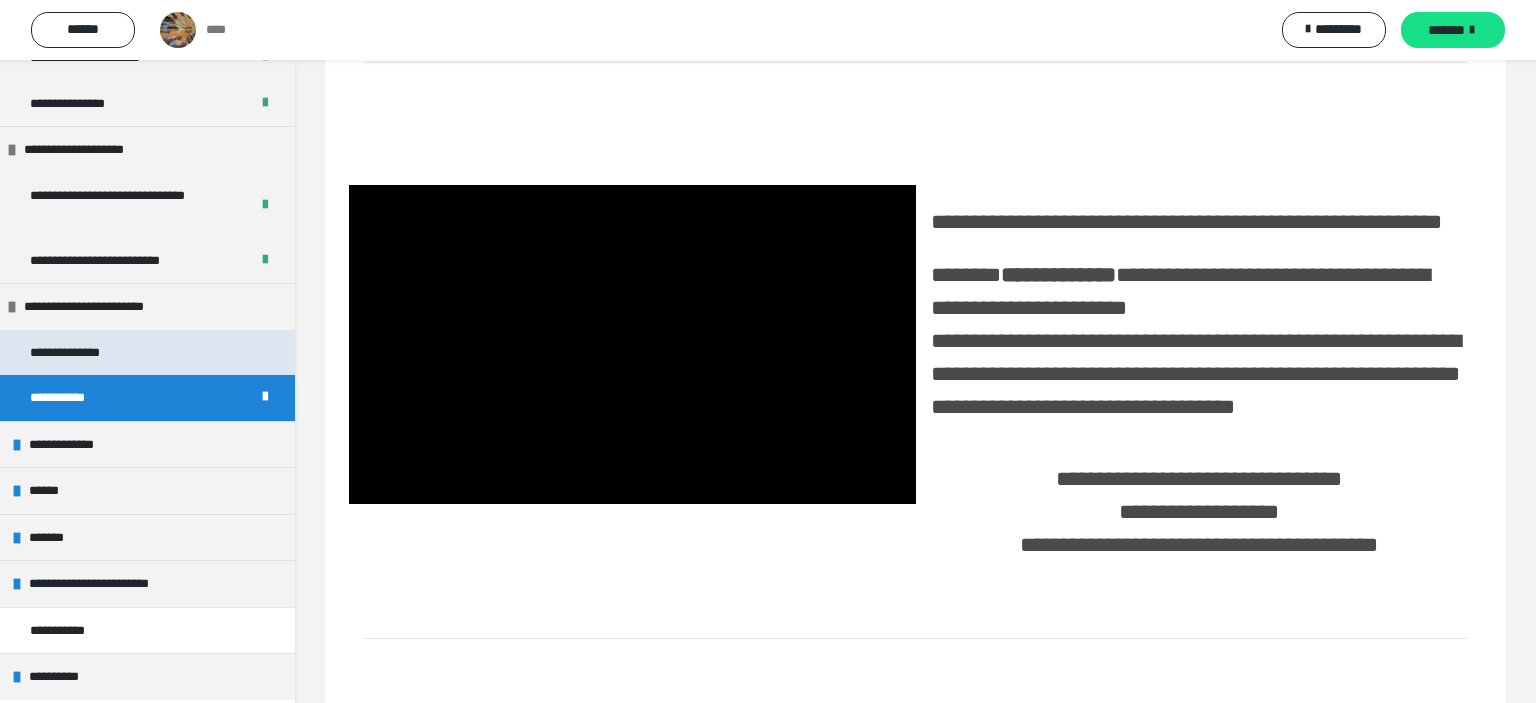 click on "**********" at bounding box center [147, 353] 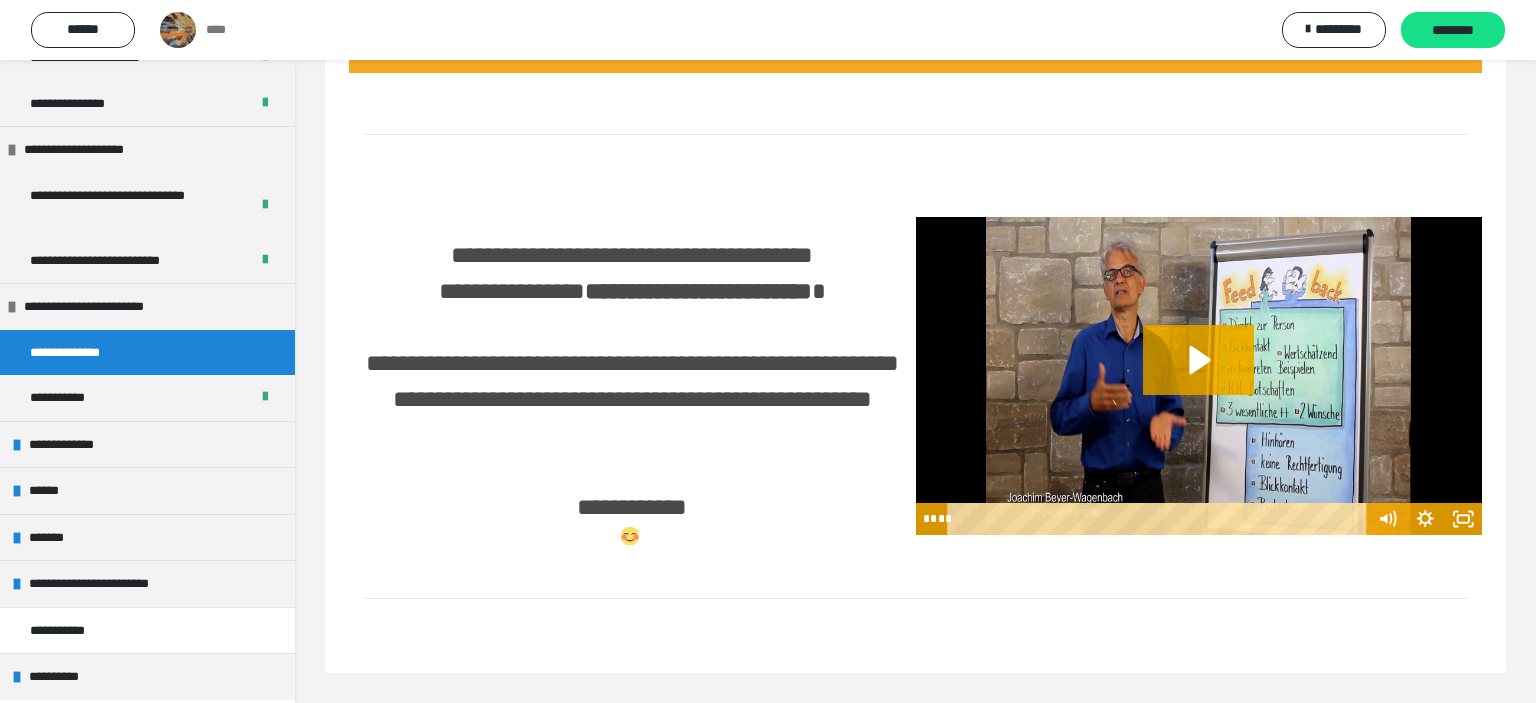 scroll, scrollTop: 171, scrollLeft: 0, axis: vertical 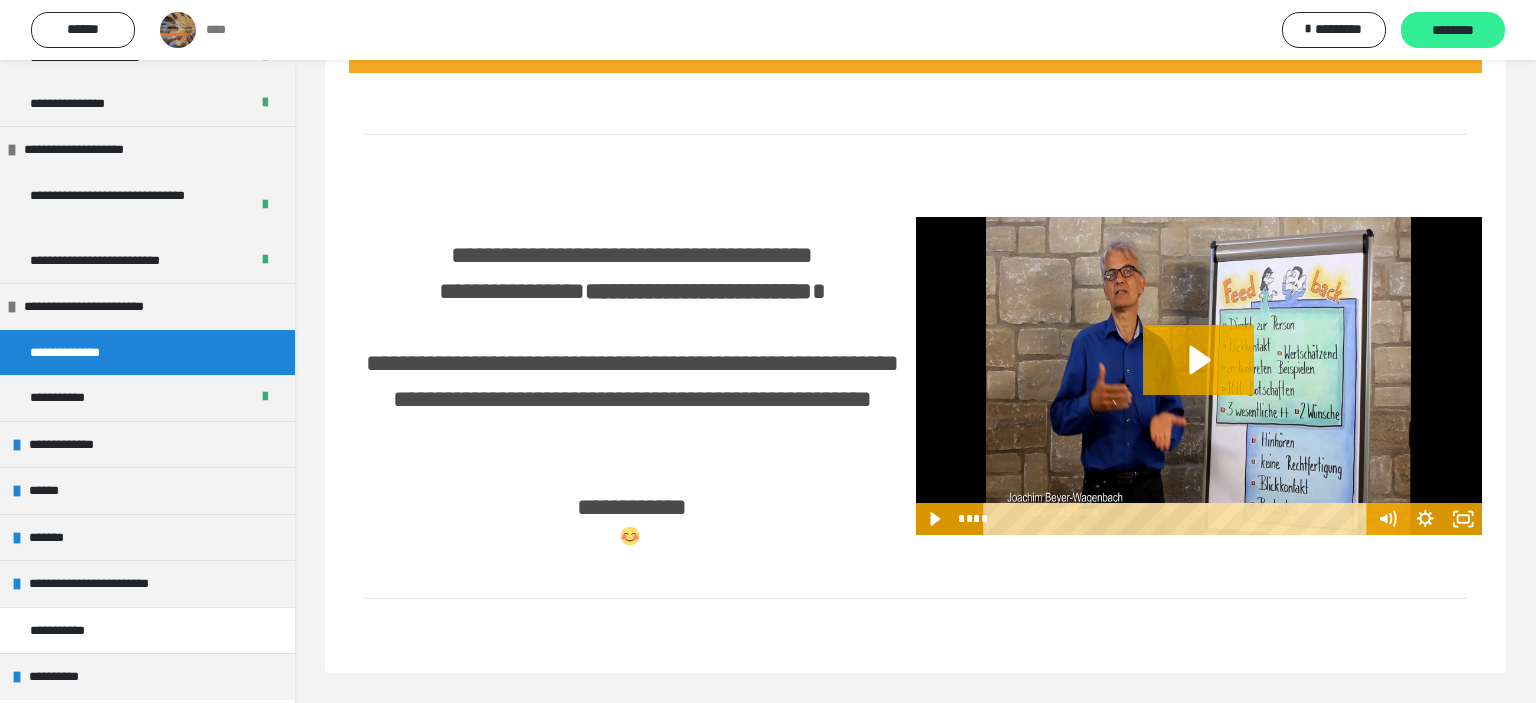 click on "********" at bounding box center (1453, 31) 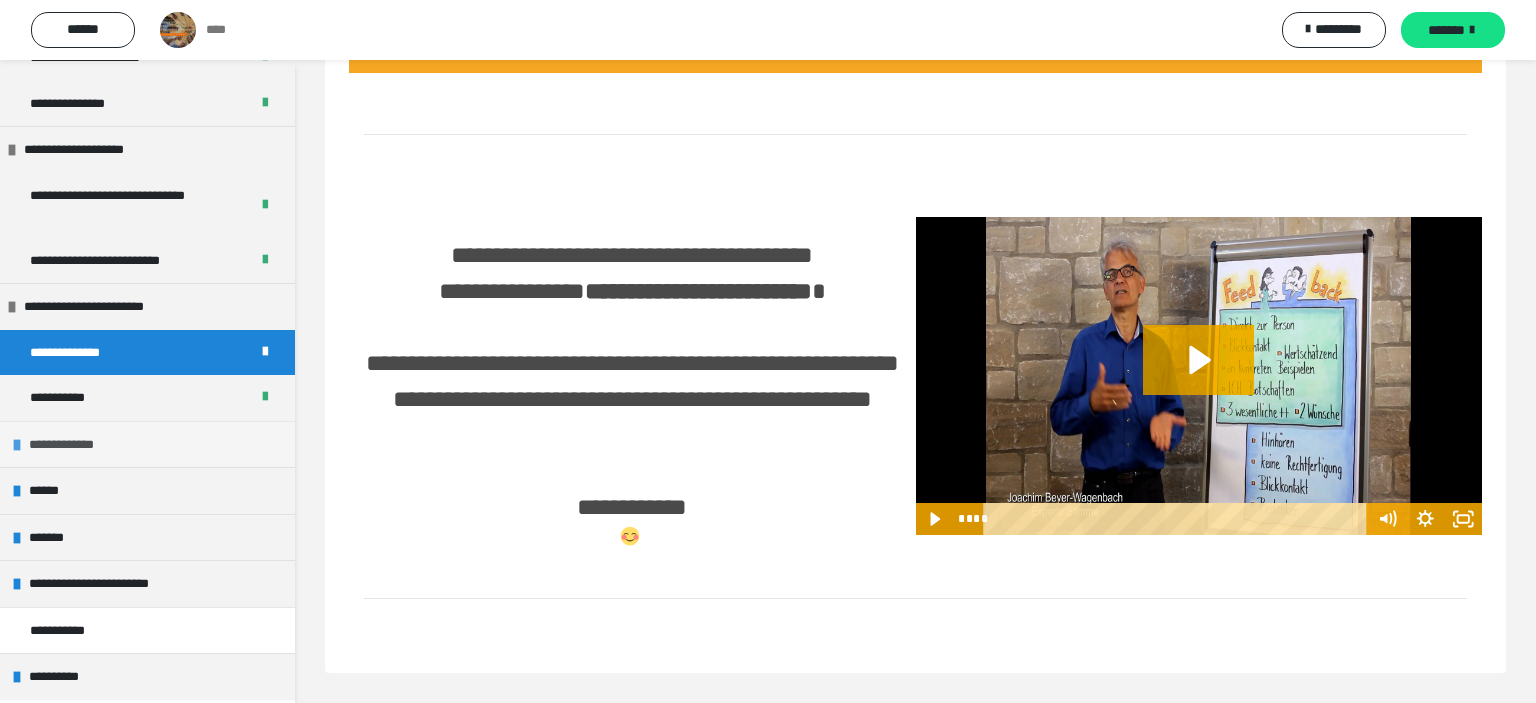 click on "**********" at bounding box center [75, 445] 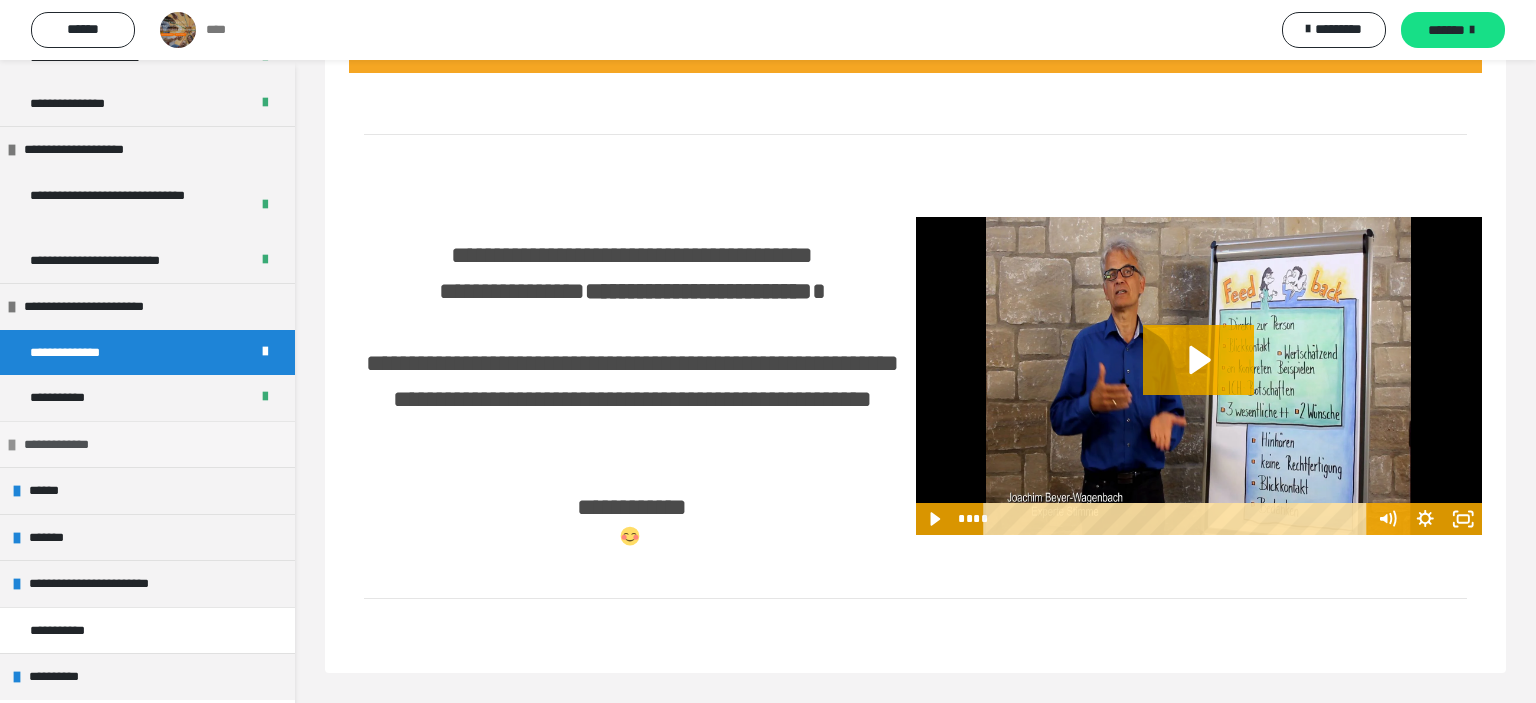 click on "**********" at bounding box center [70, 445] 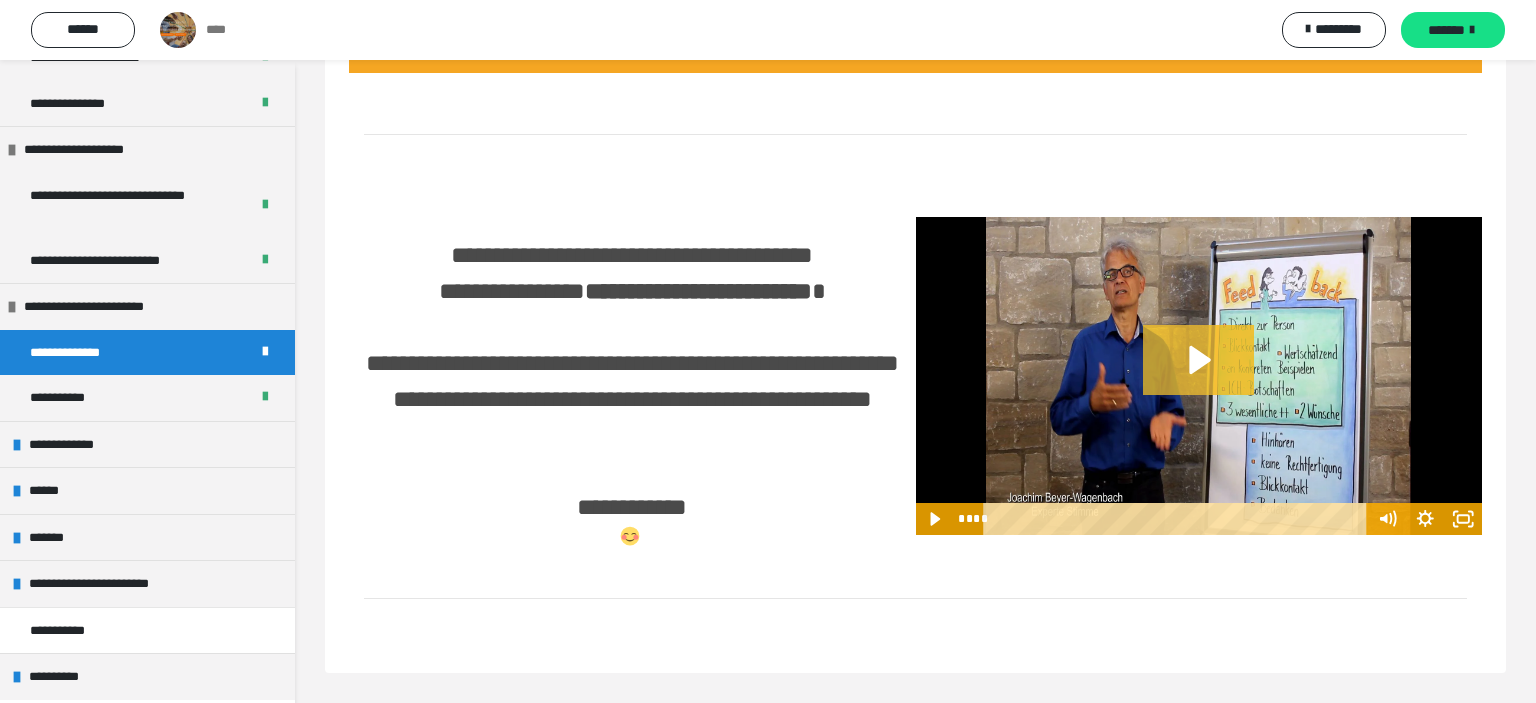 click 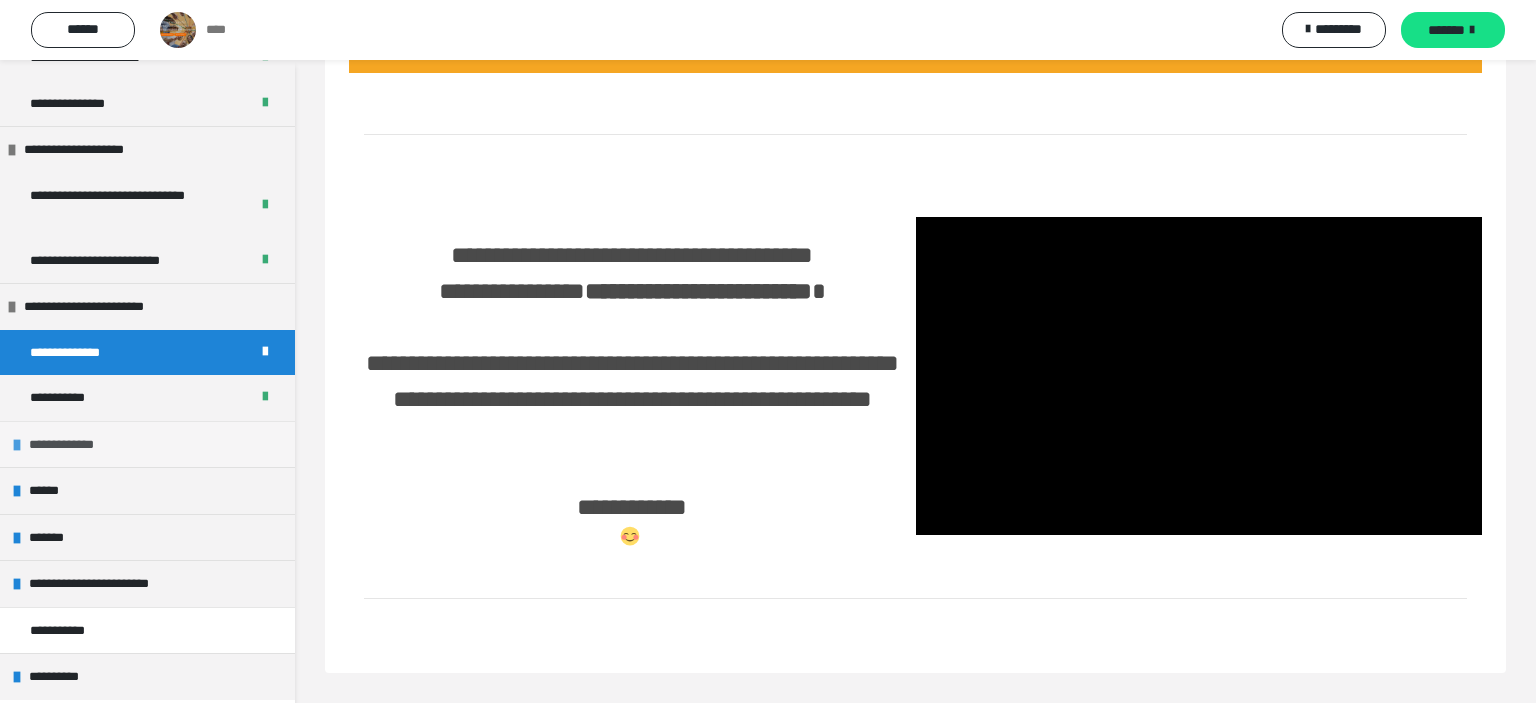 click on "**********" at bounding box center (75, 445) 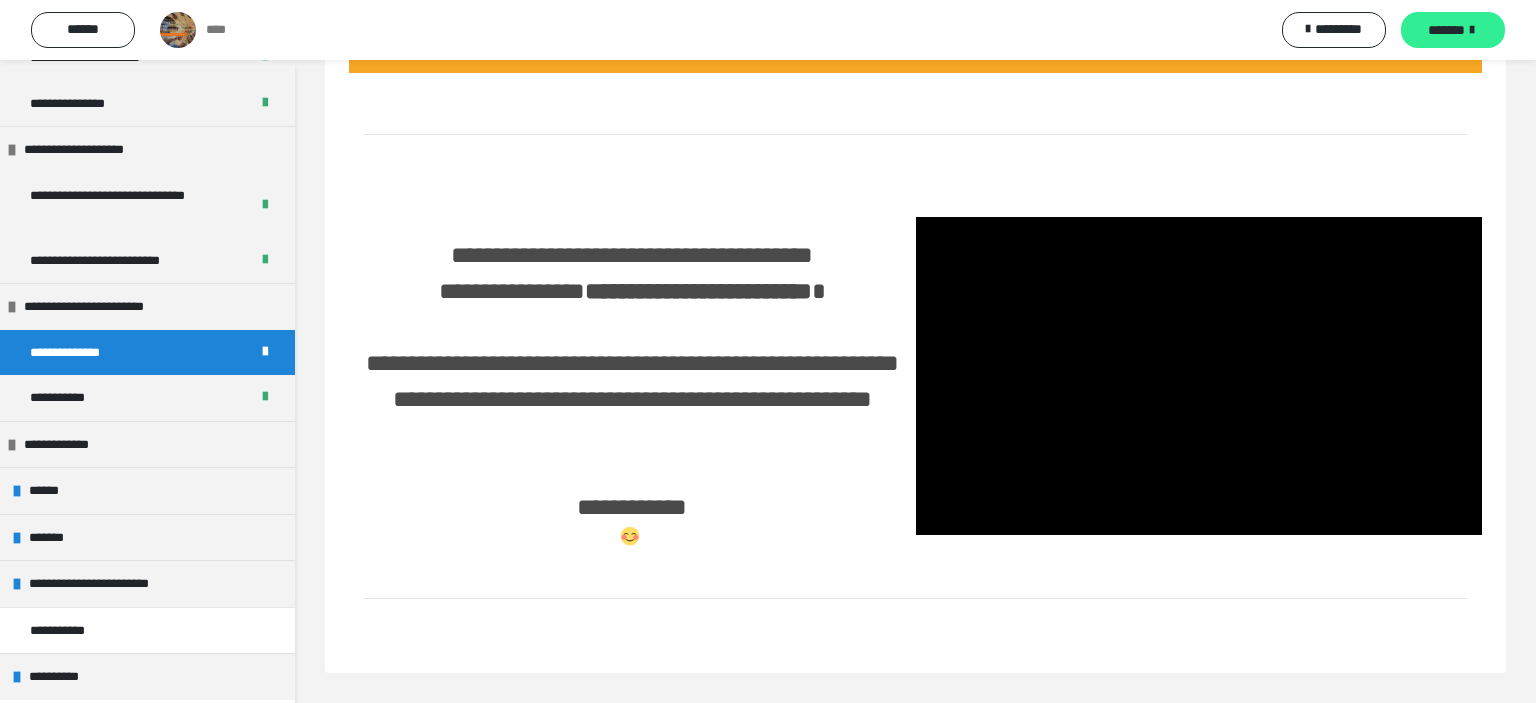 click on "*******" at bounding box center (1446, 30) 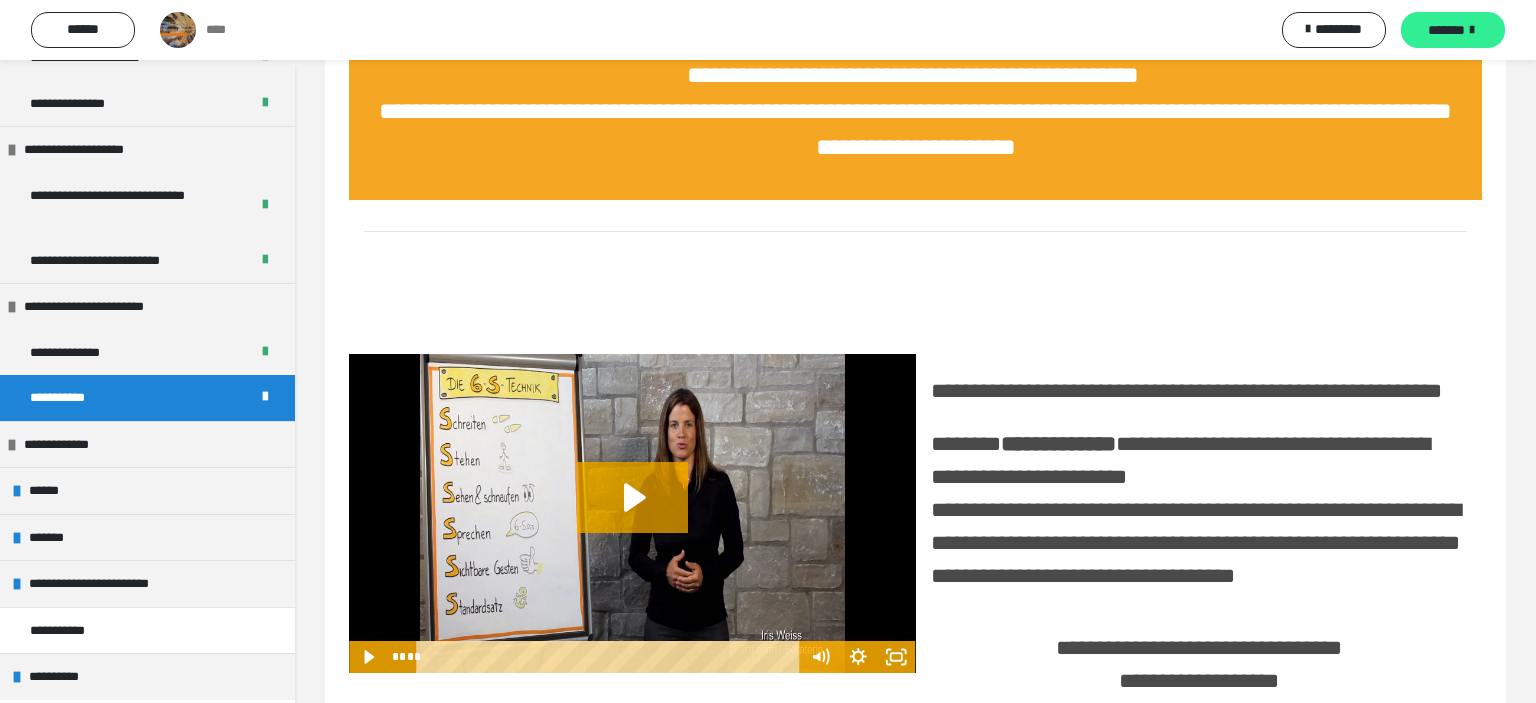 click on "*******" at bounding box center (1446, 30) 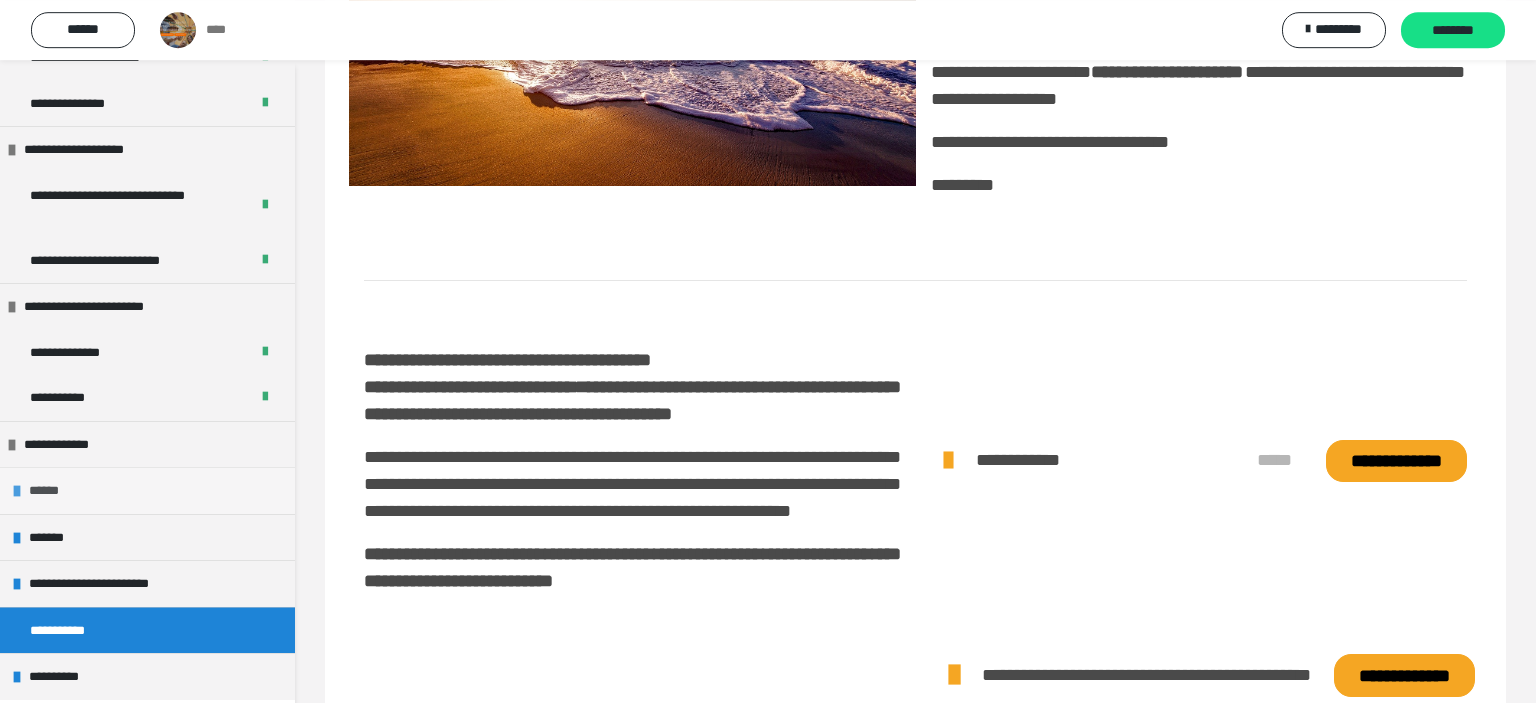 scroll, scrollTop: 382, scrollLeft: 0, axis: vertical 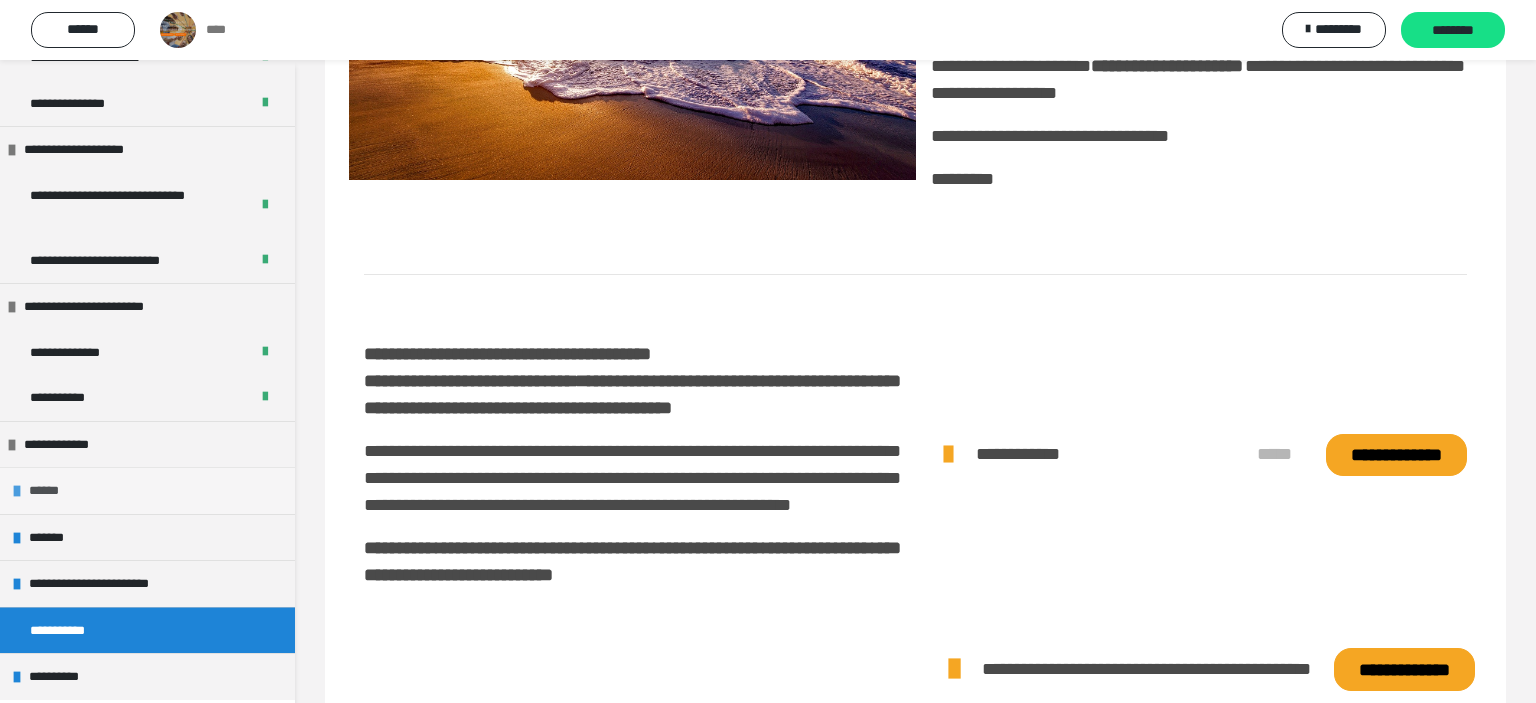 click on "******" at bounding box center [147, 490] 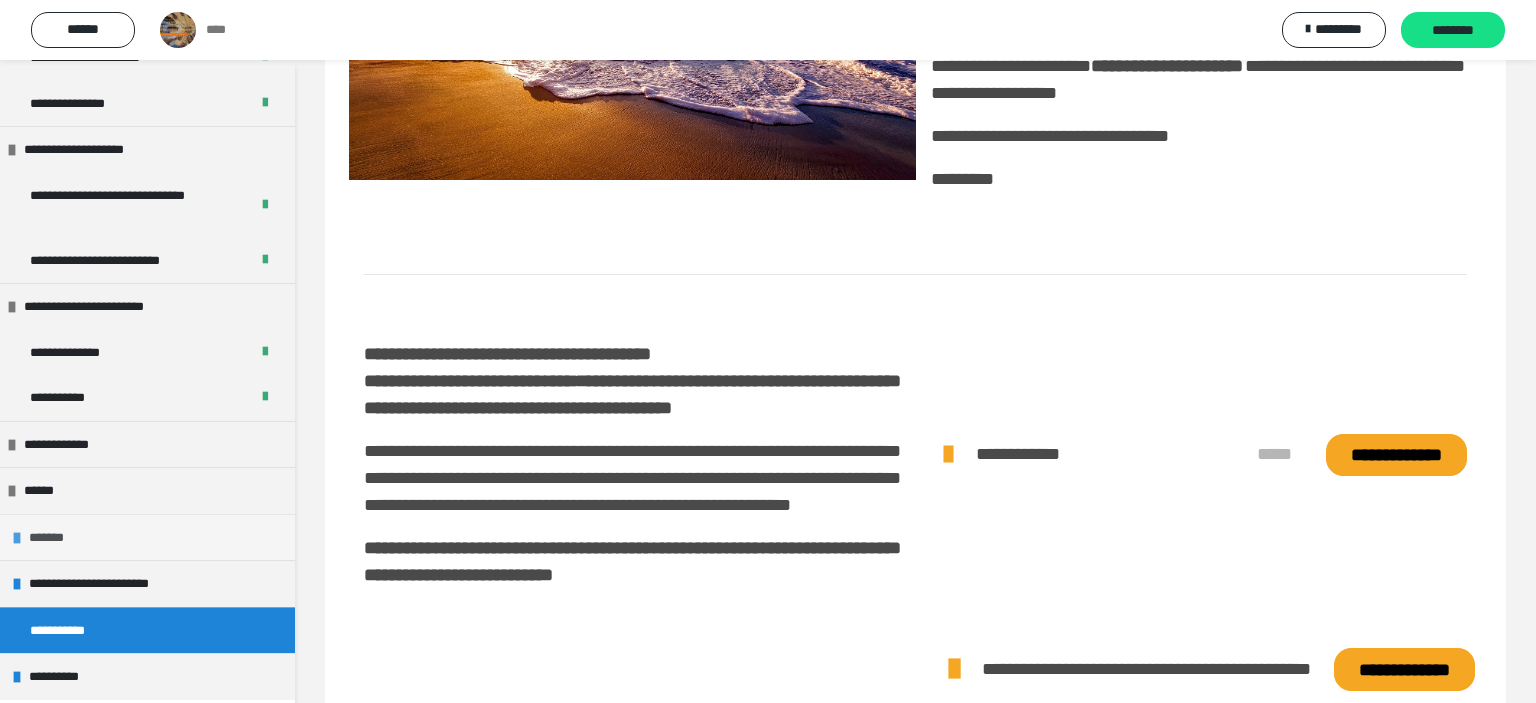 click at bounding box center (17, 538) 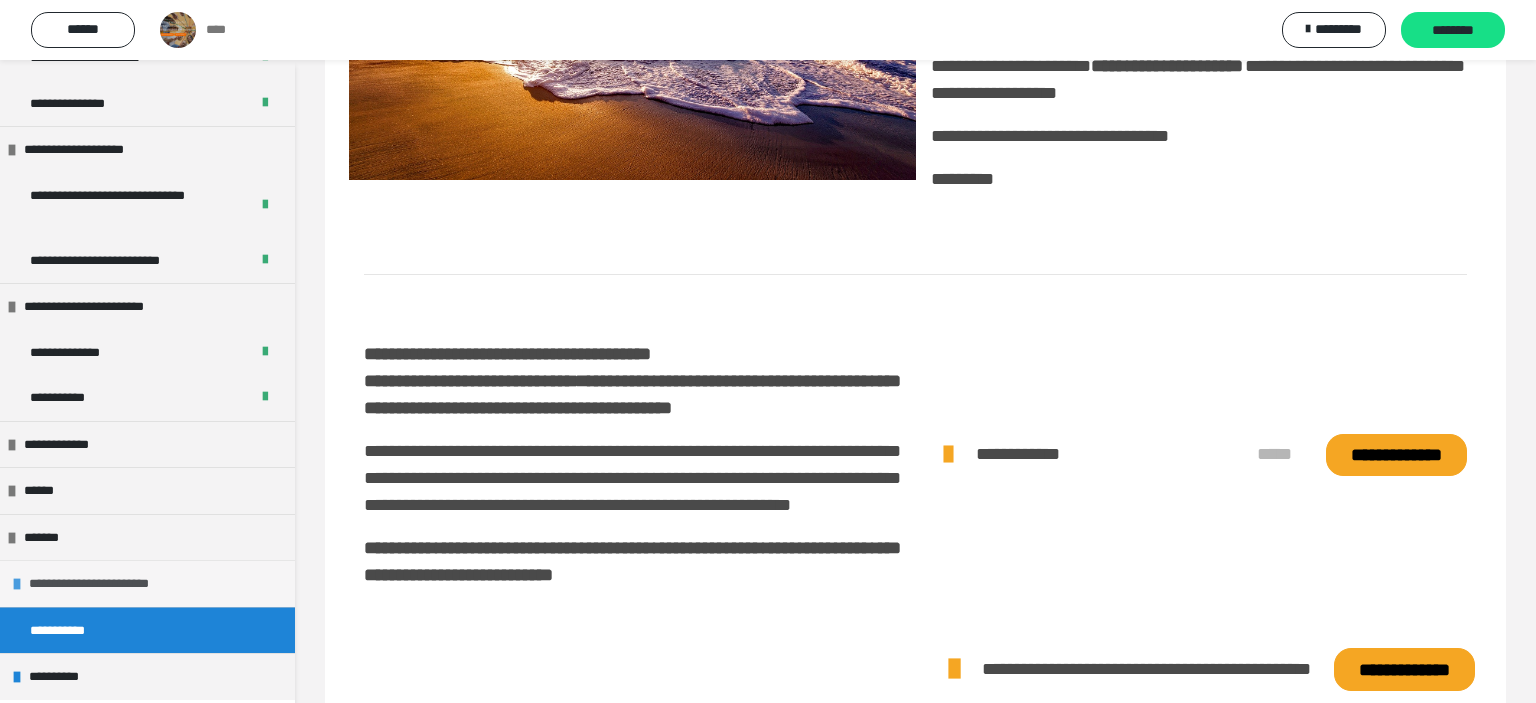 click on "**********" at bounding box center [147, 583] 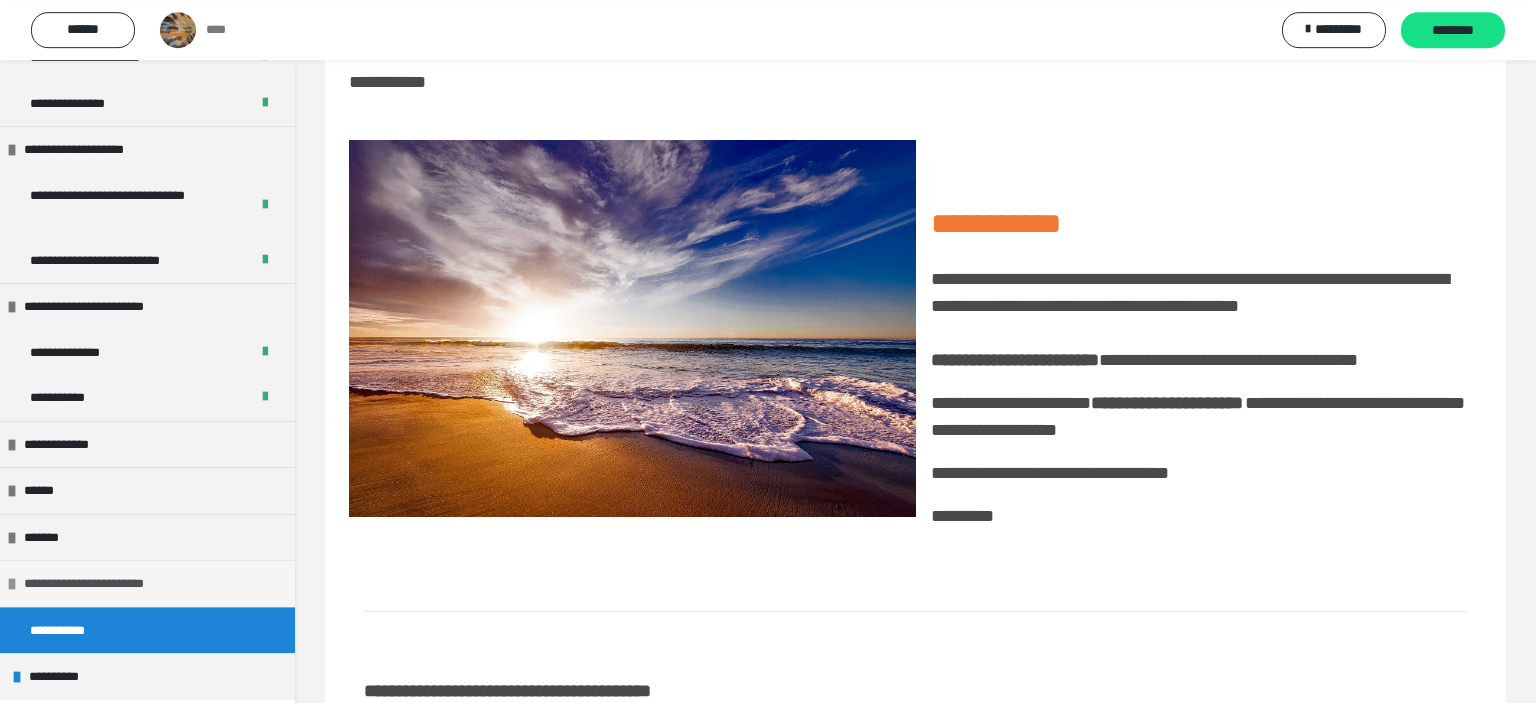 scroll, scrollTop: 0, scrollLeft: 0, axis: both 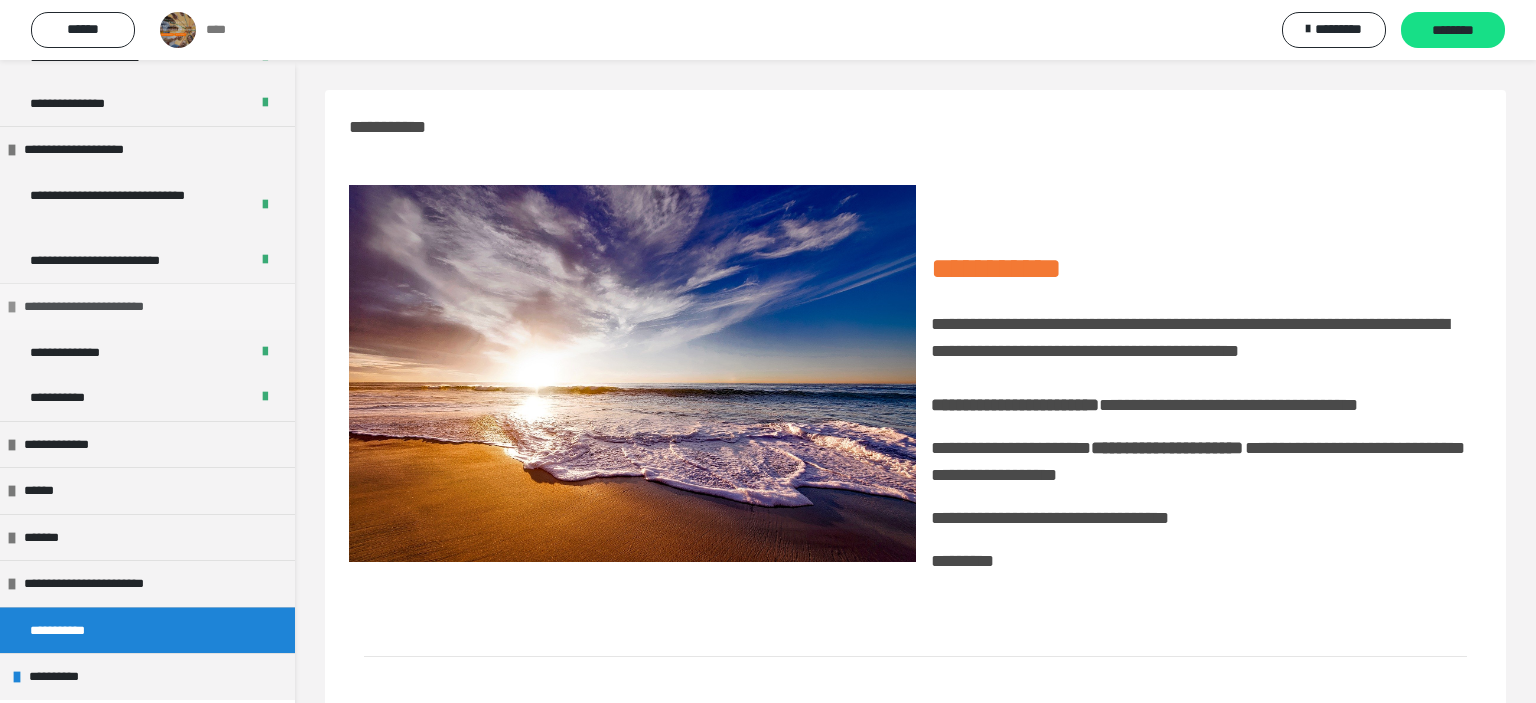 click on "**********" at bounding box center (108, 307) 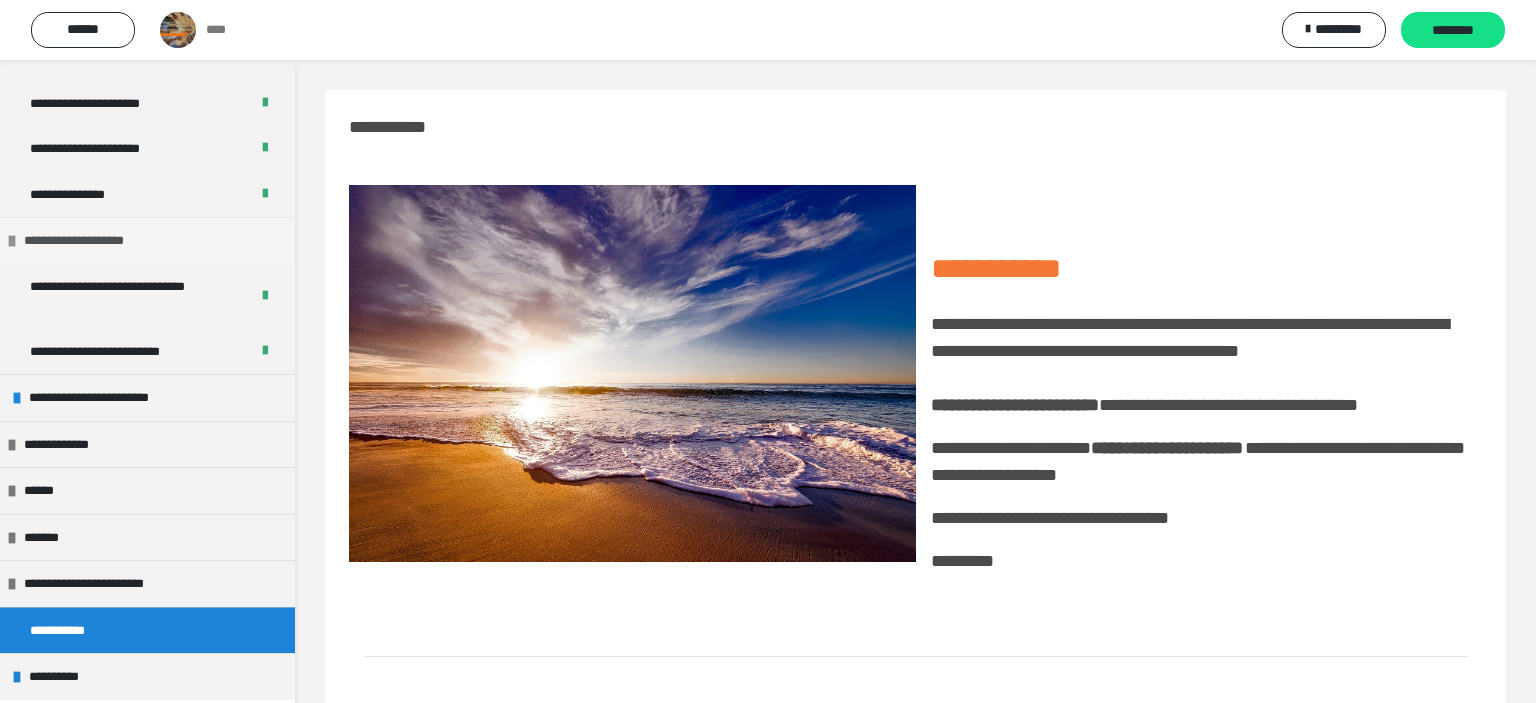 click on "**********" at bounding box center [93, 241] 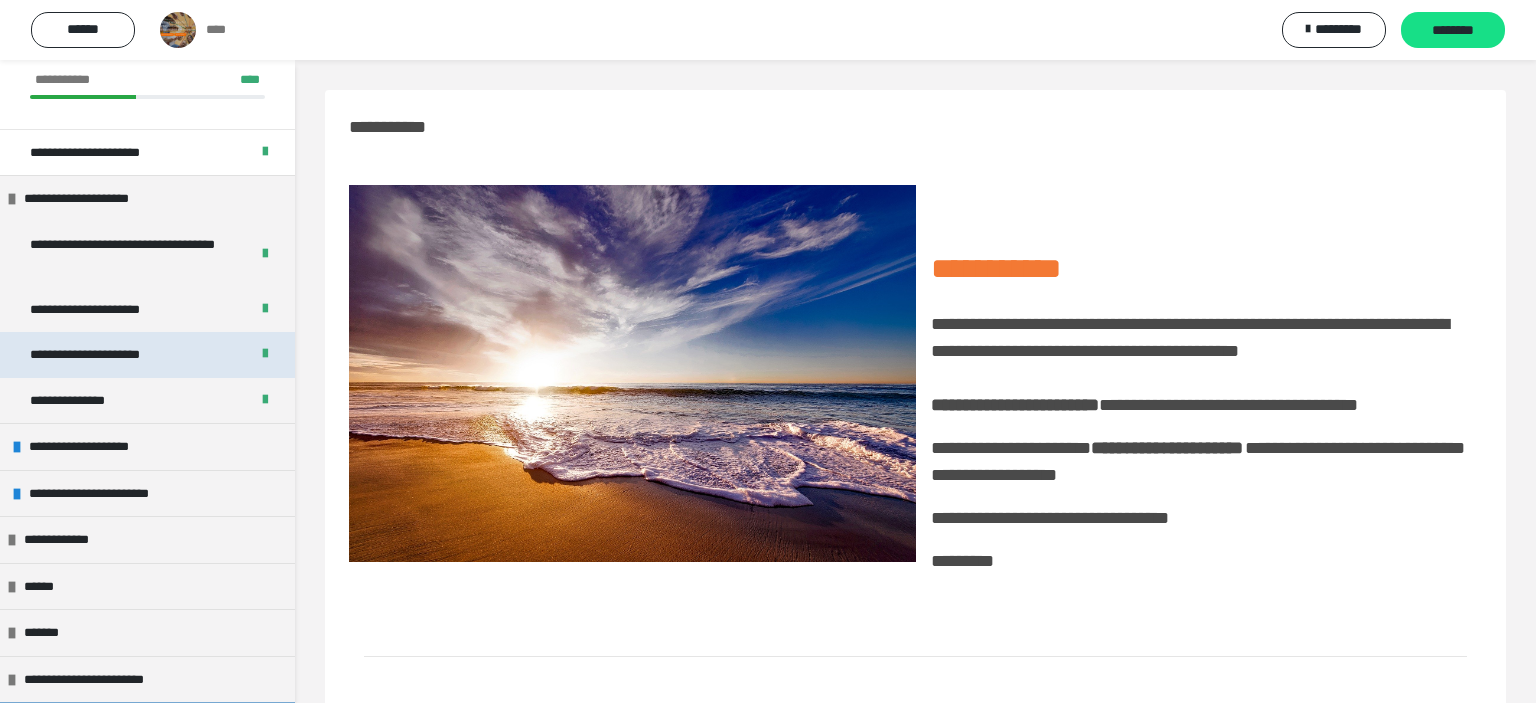 scroll, scrollTop: 67, scrollLeft: 0, axis: vertical 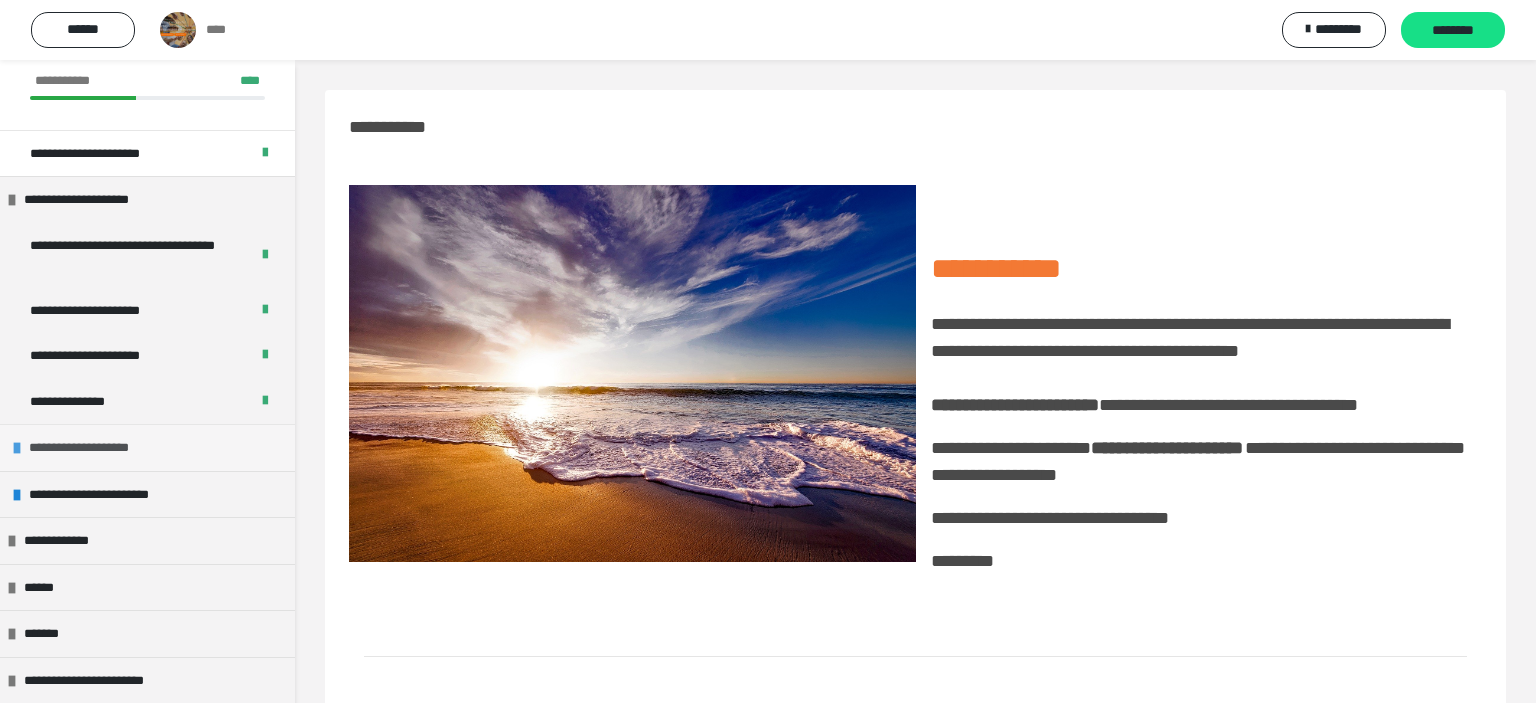 click on "**********" at bounding box center (147, 447) 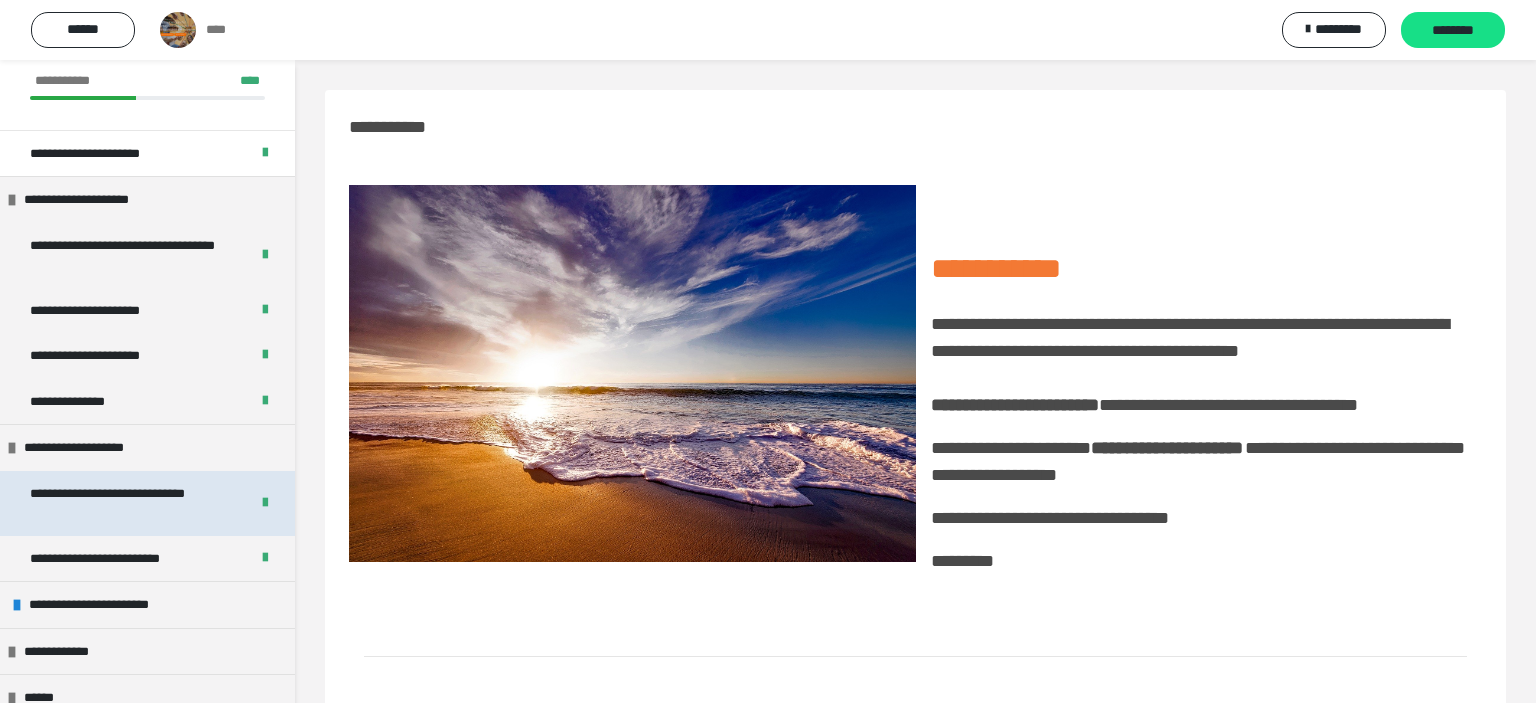 click on "**********" at bounding box center [131, 503] 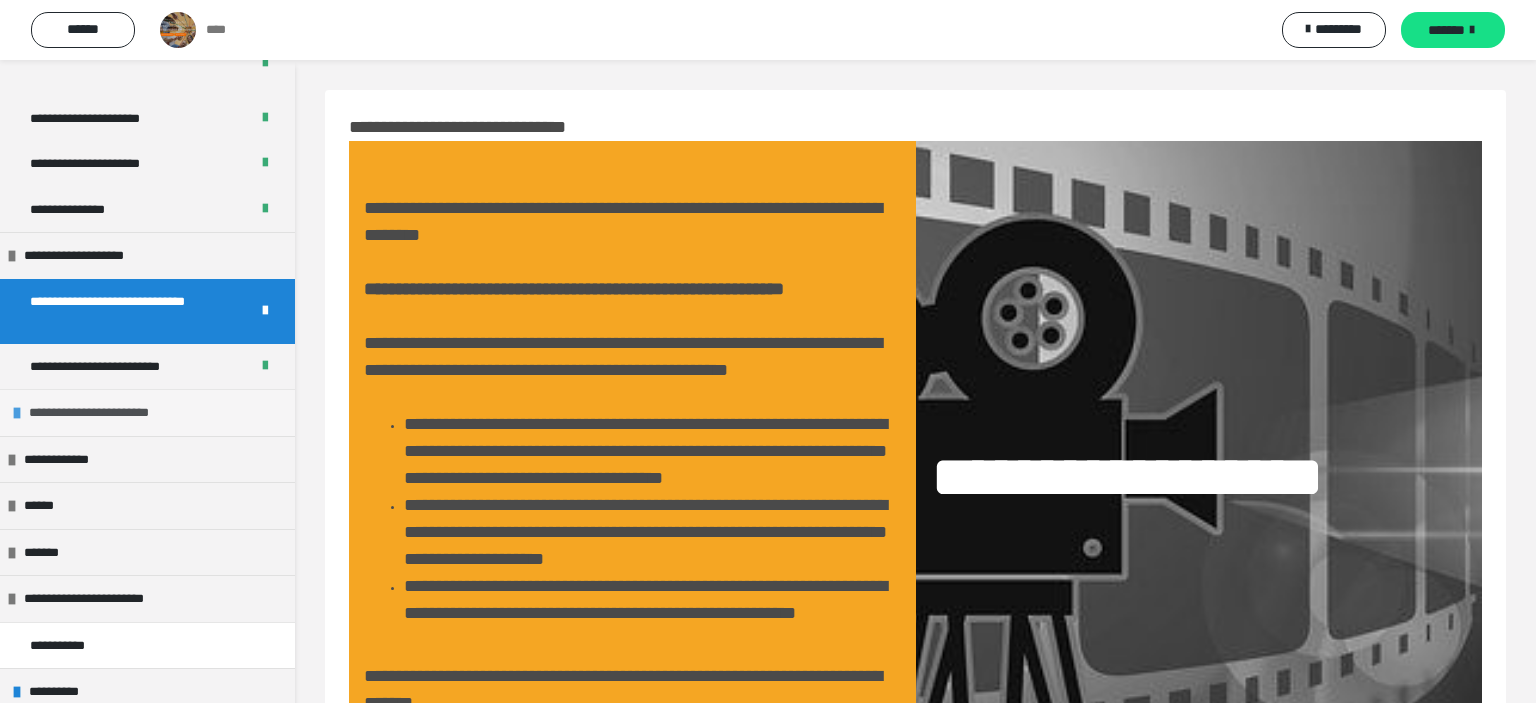 scroll, scrollTop: 274, scrollLeft: 0, axis: vertical 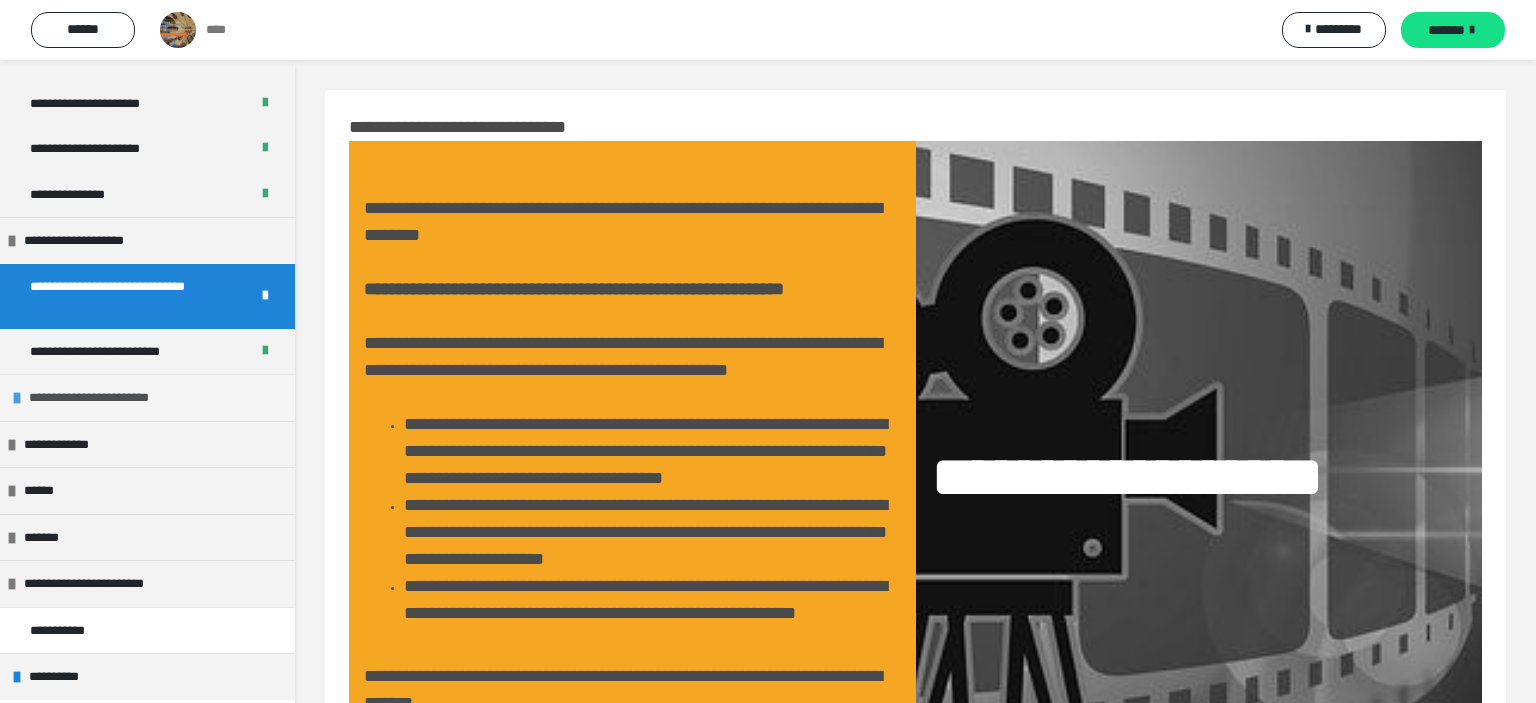 click on "**********" at bounding box center (147, 444) 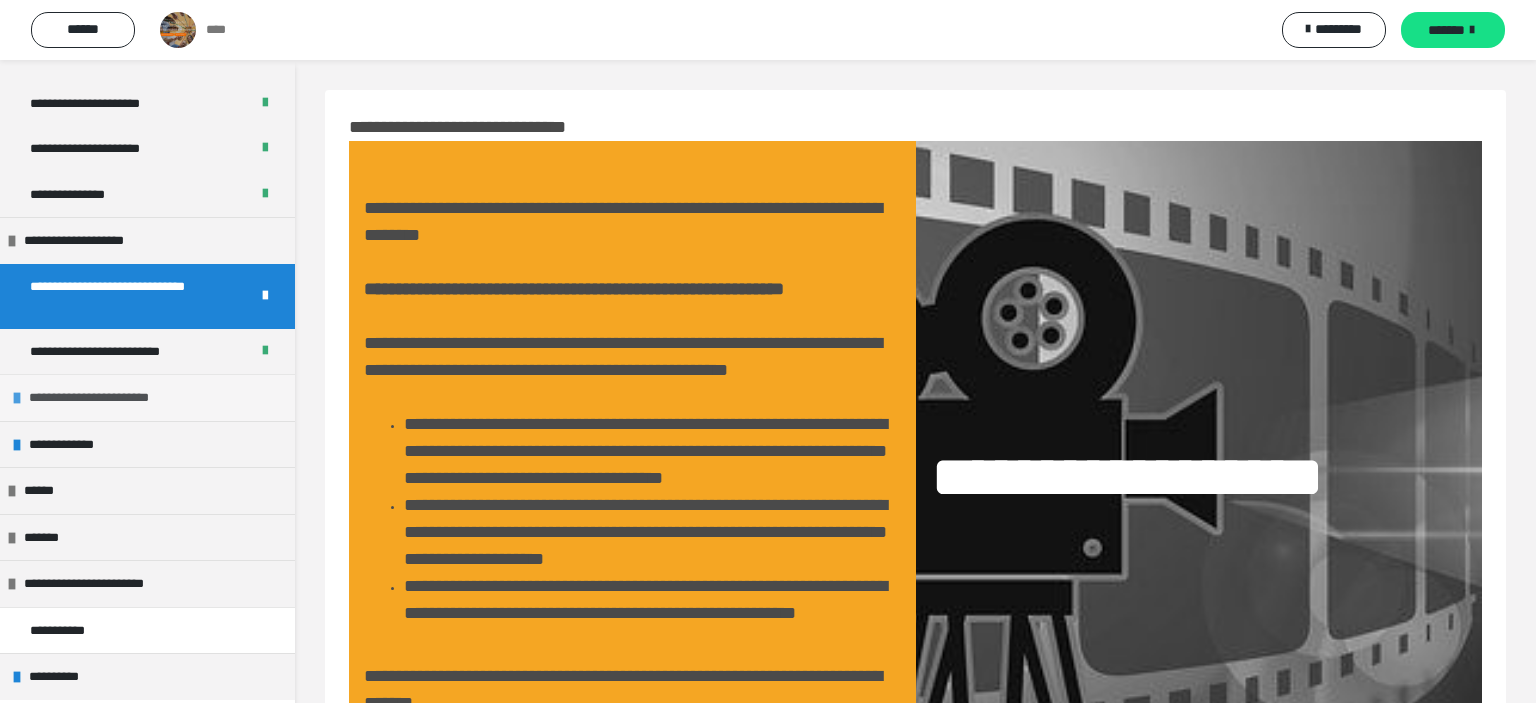 click on "**********" at bounding box center (113, 398) 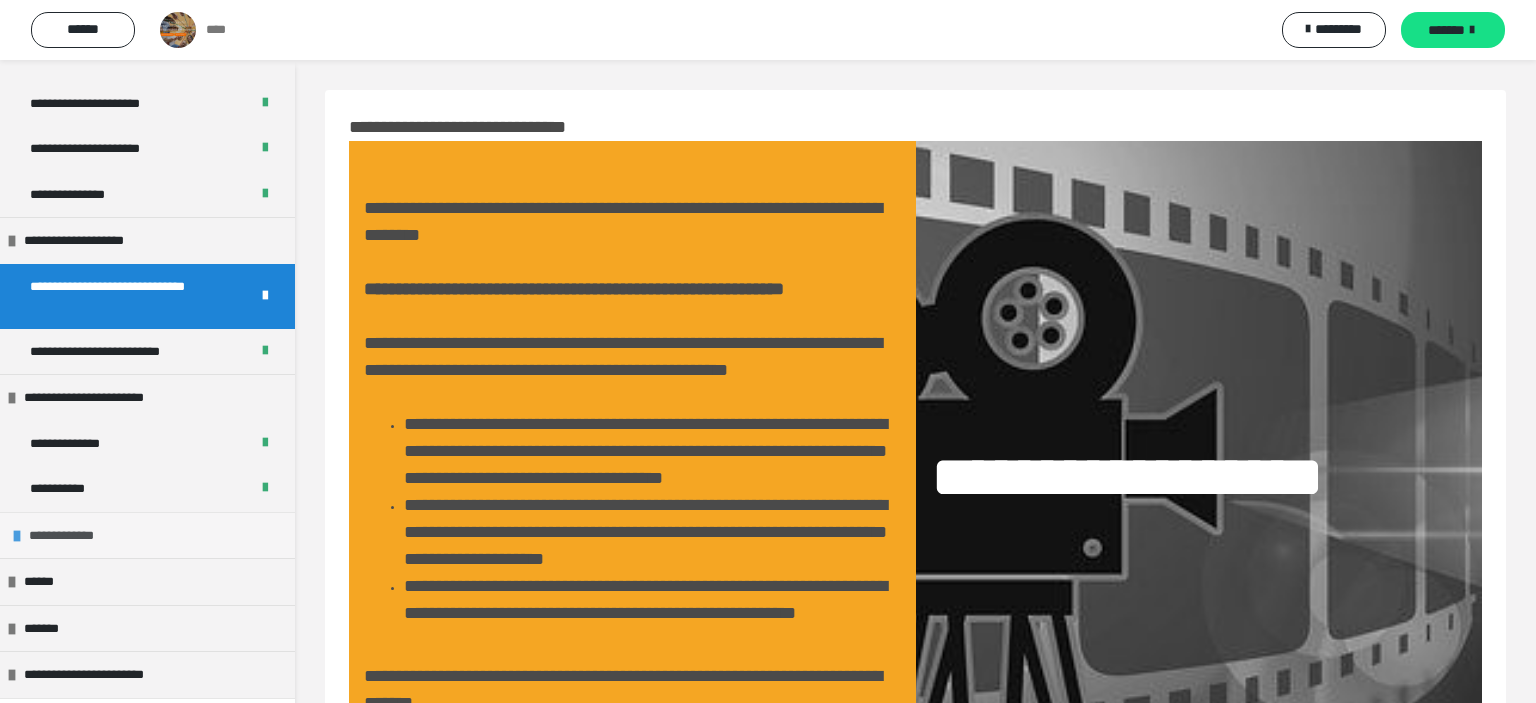 click on "**********" at bounding box center (147, 535) 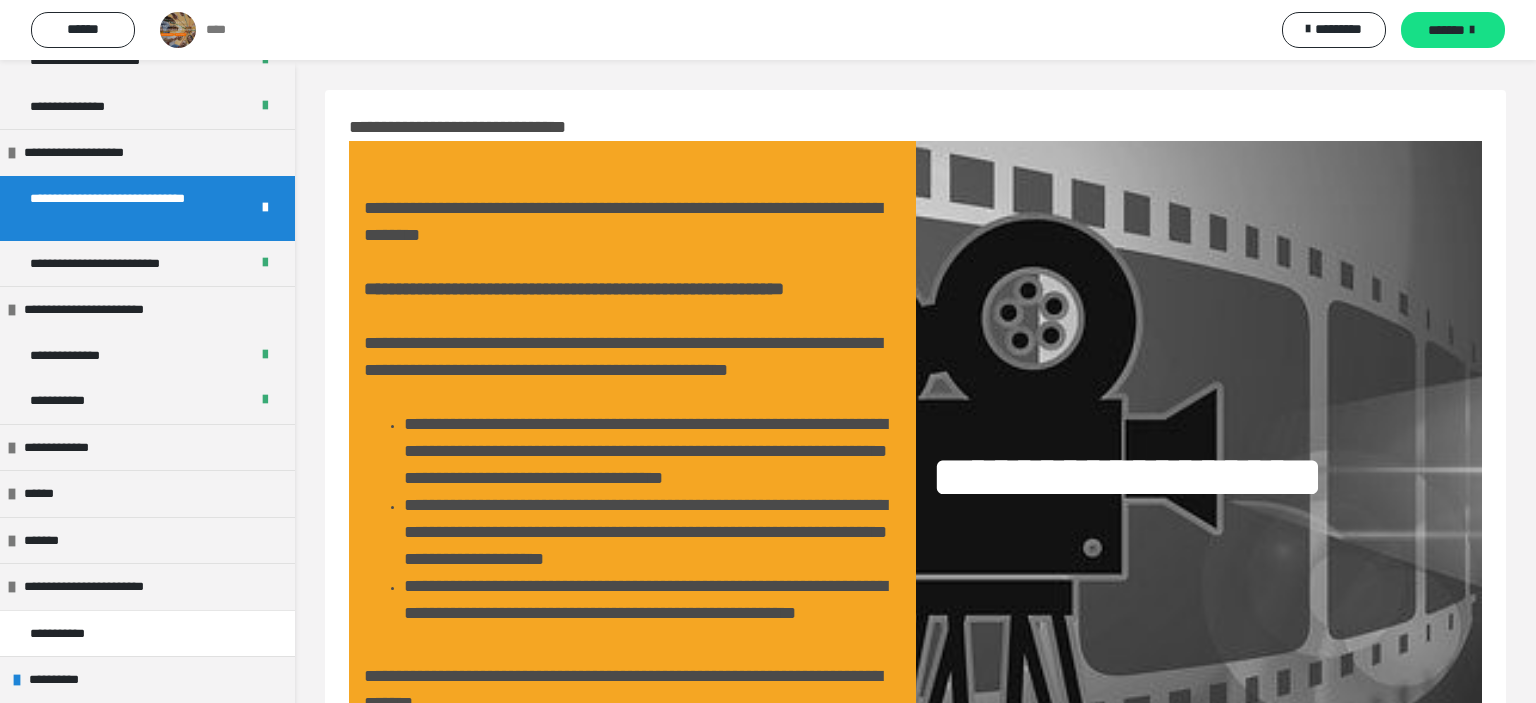 scroll, scrollTop: 365, scrollLeft: 0, axis: vertical 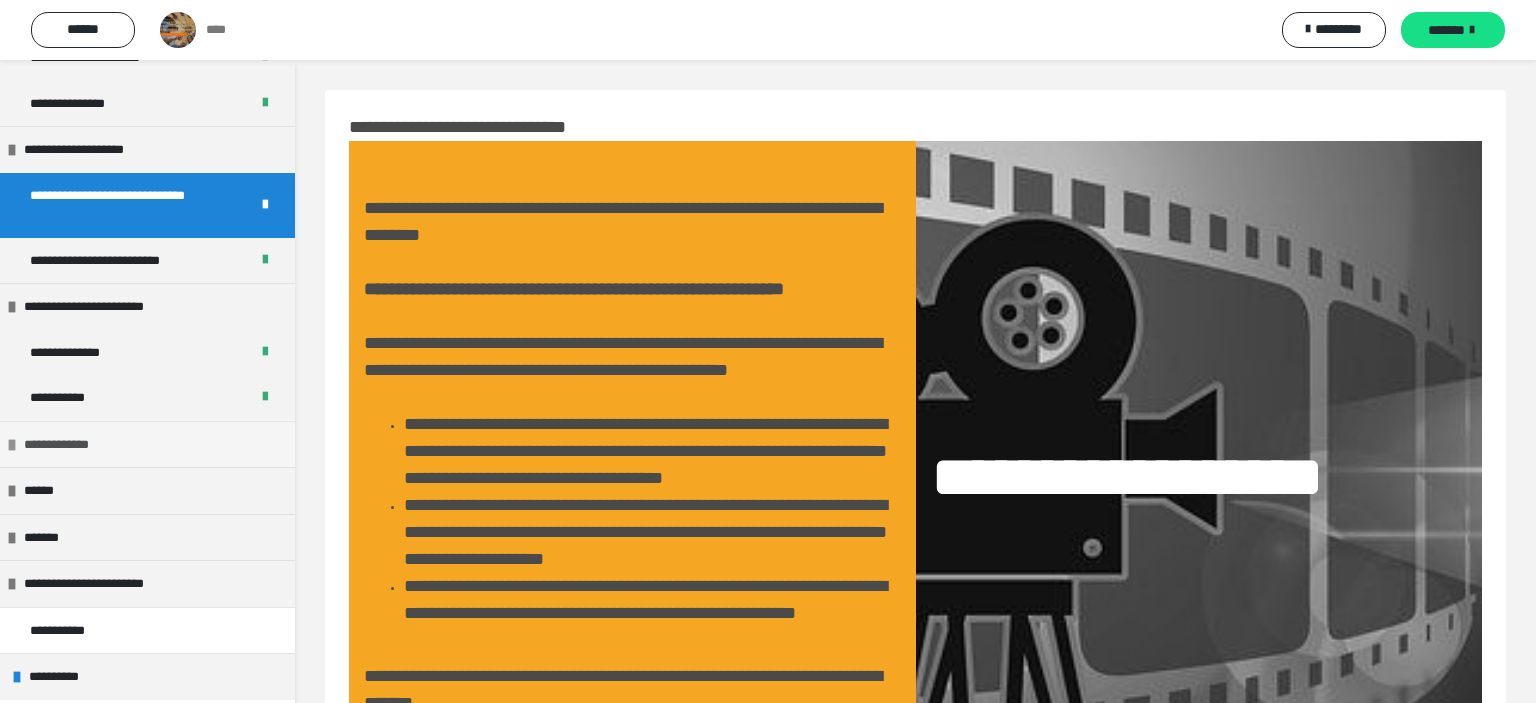 click on "**********" at bounding box center [70, 445] 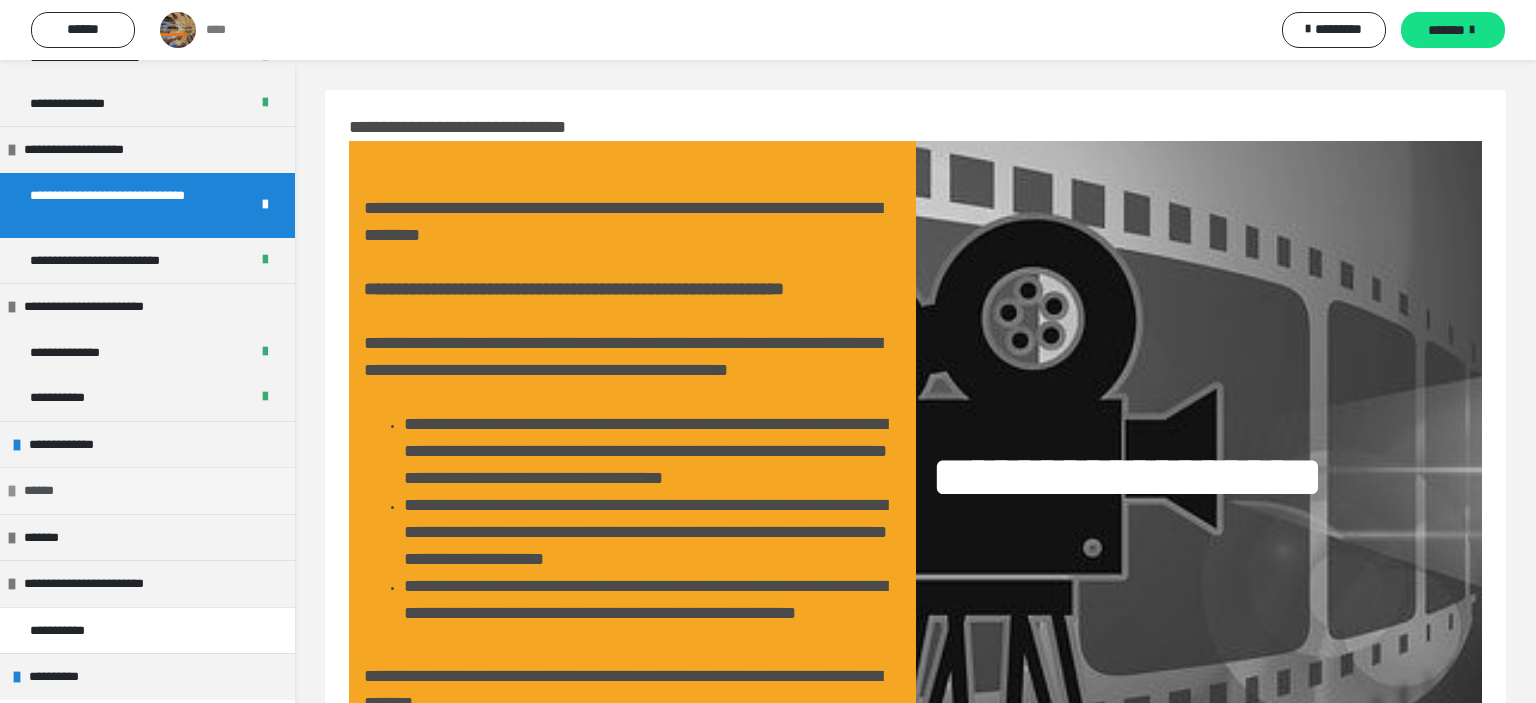 click at bounding box center (12, 491) 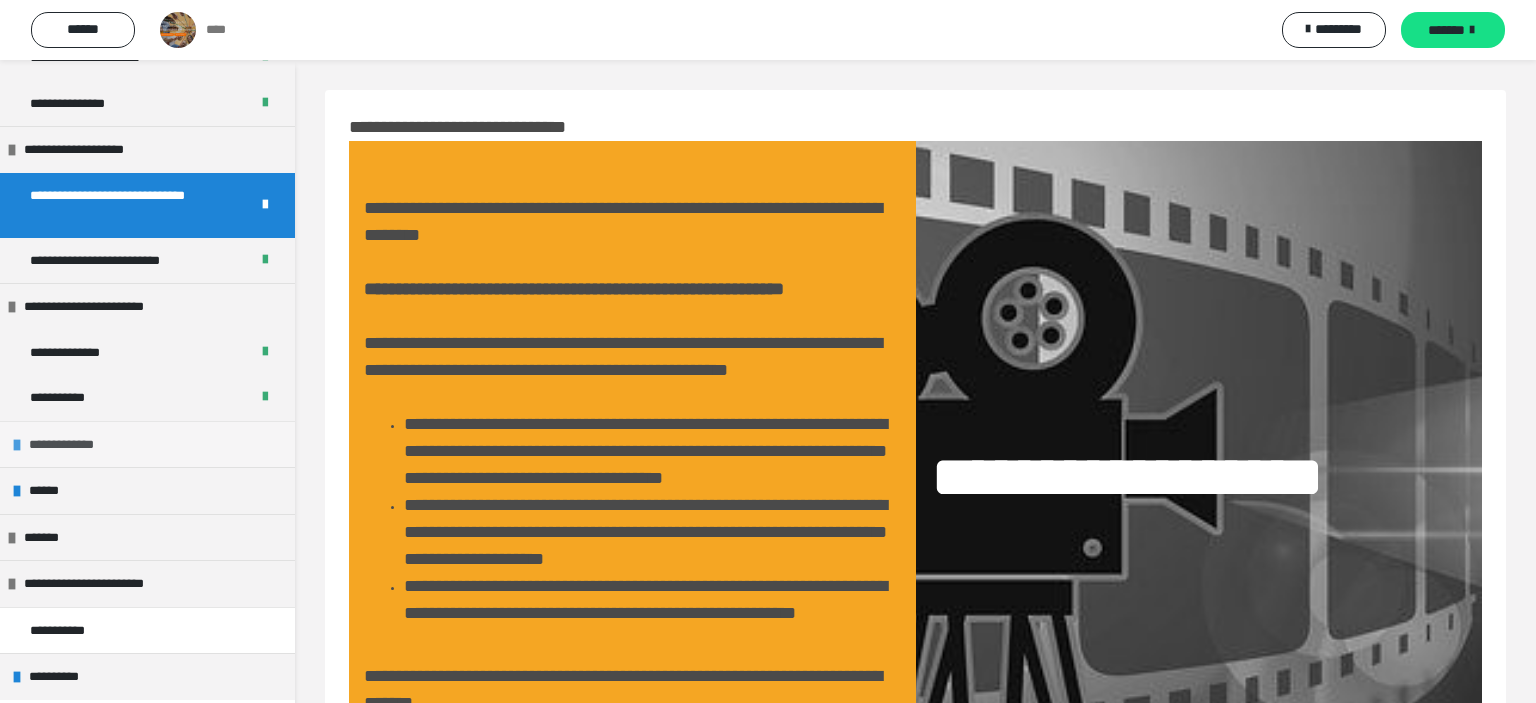 click on "**********" at bounding box center (75, 445) 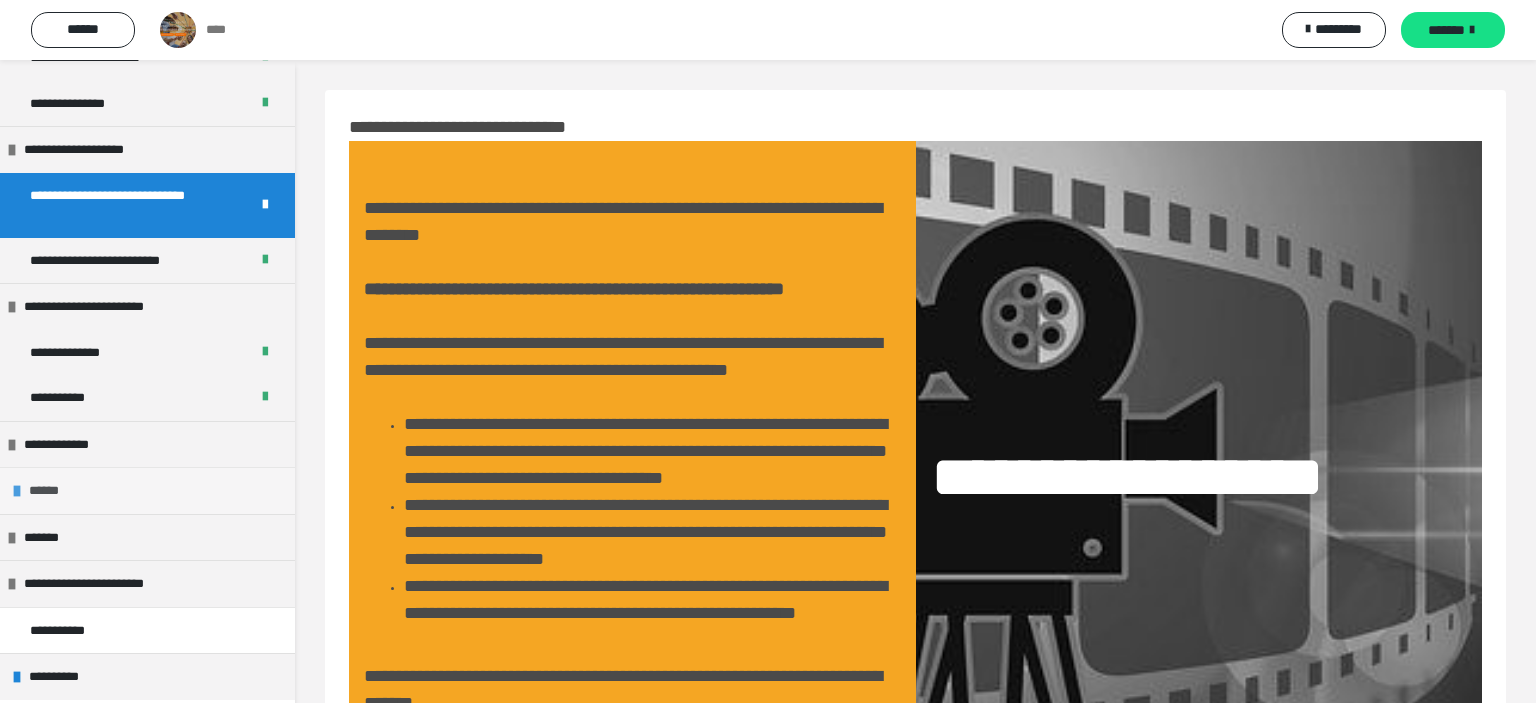 click on "******" at bounding box center [147, 490] 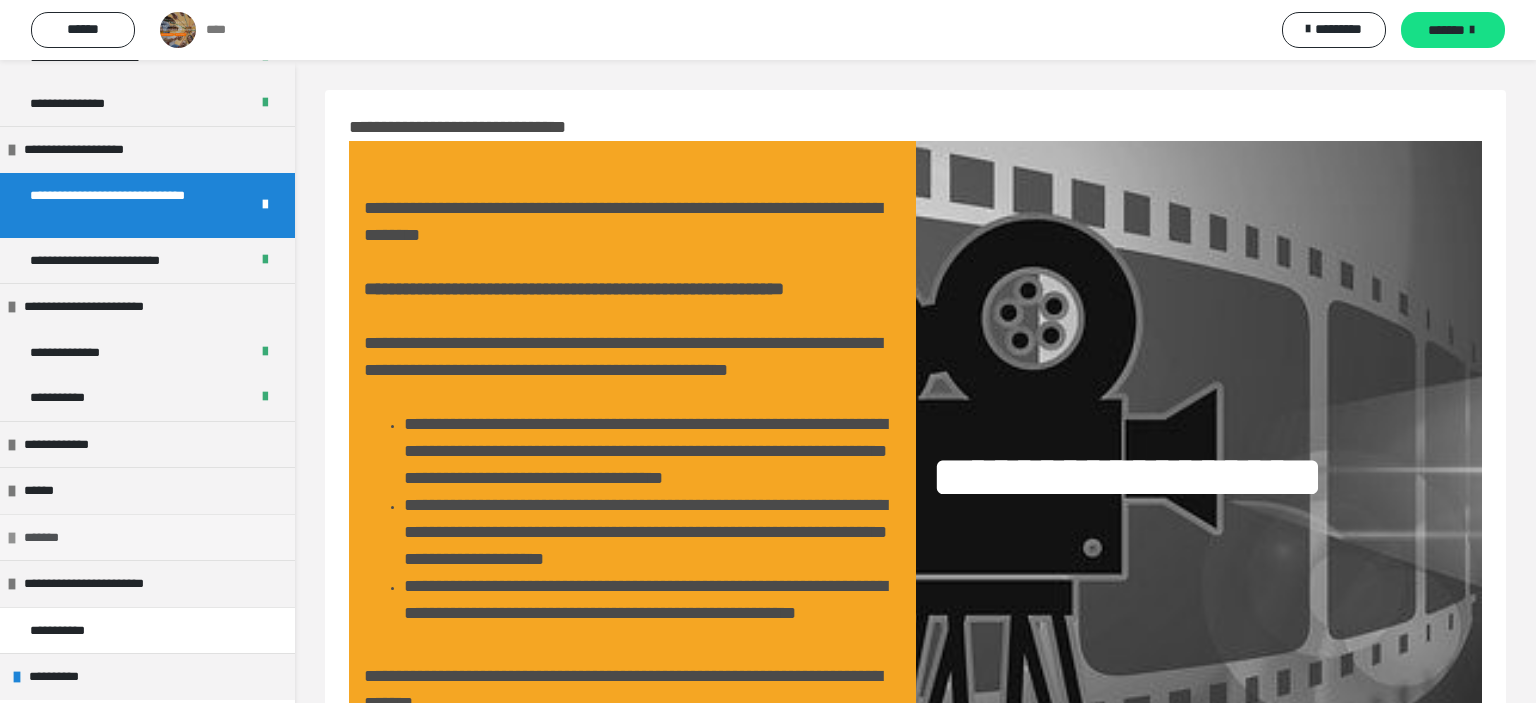 drag, startPoint x: 96, startPoint y: 547, endPoint x: 119, endPoint y: 548, distance: 23.021729 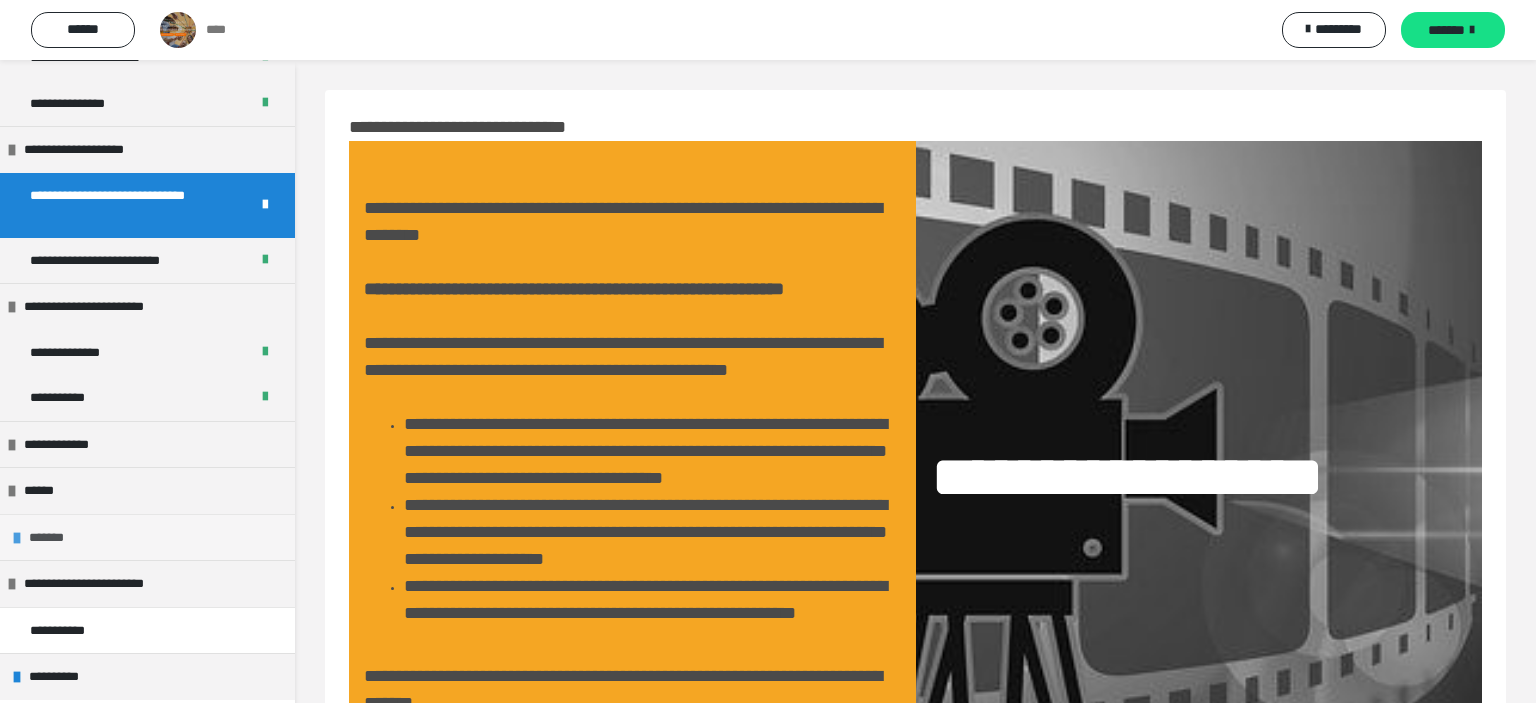 click on "*******" at bounding box center [147, 537] 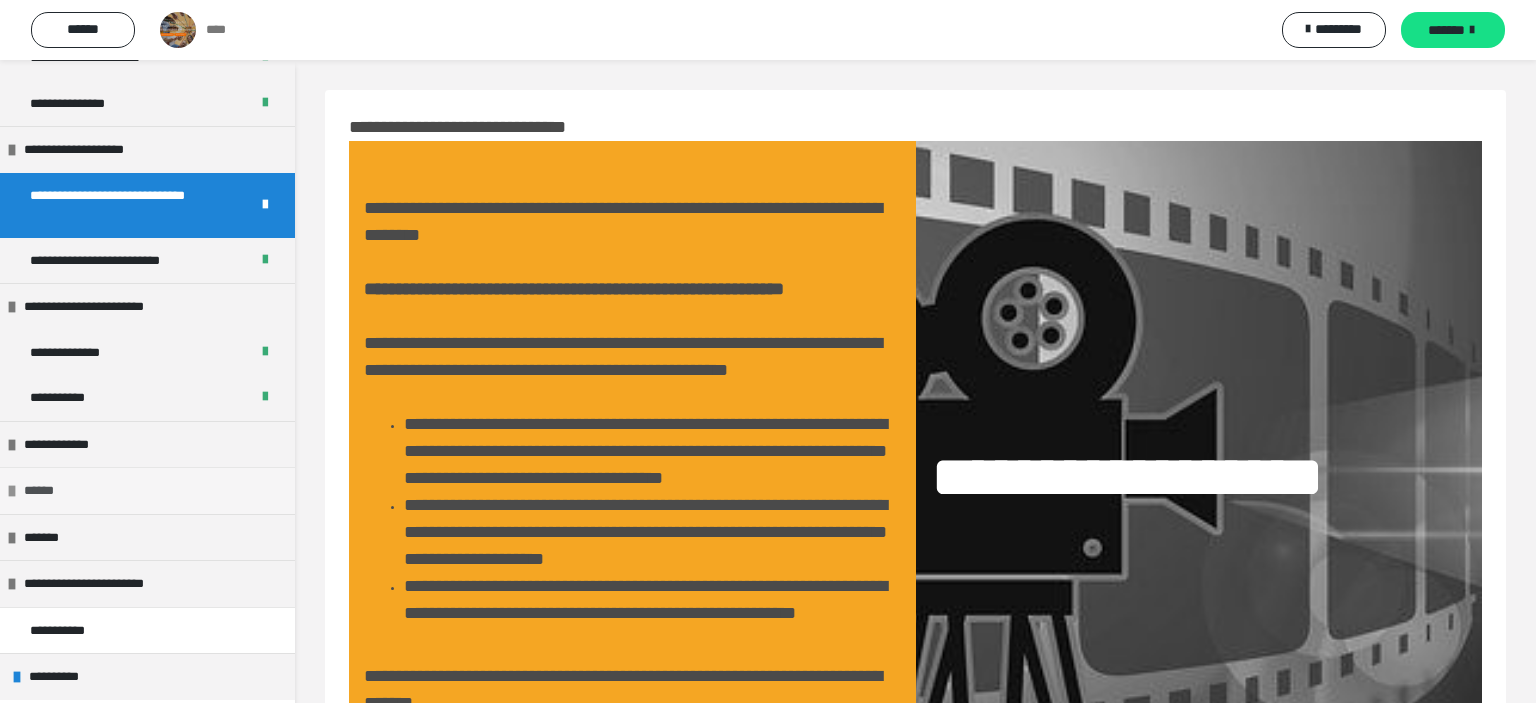drag, startPoint x: 106, startPoint y: 493, endPoint x: 114, endPoint y: 474, distance: 20.615528 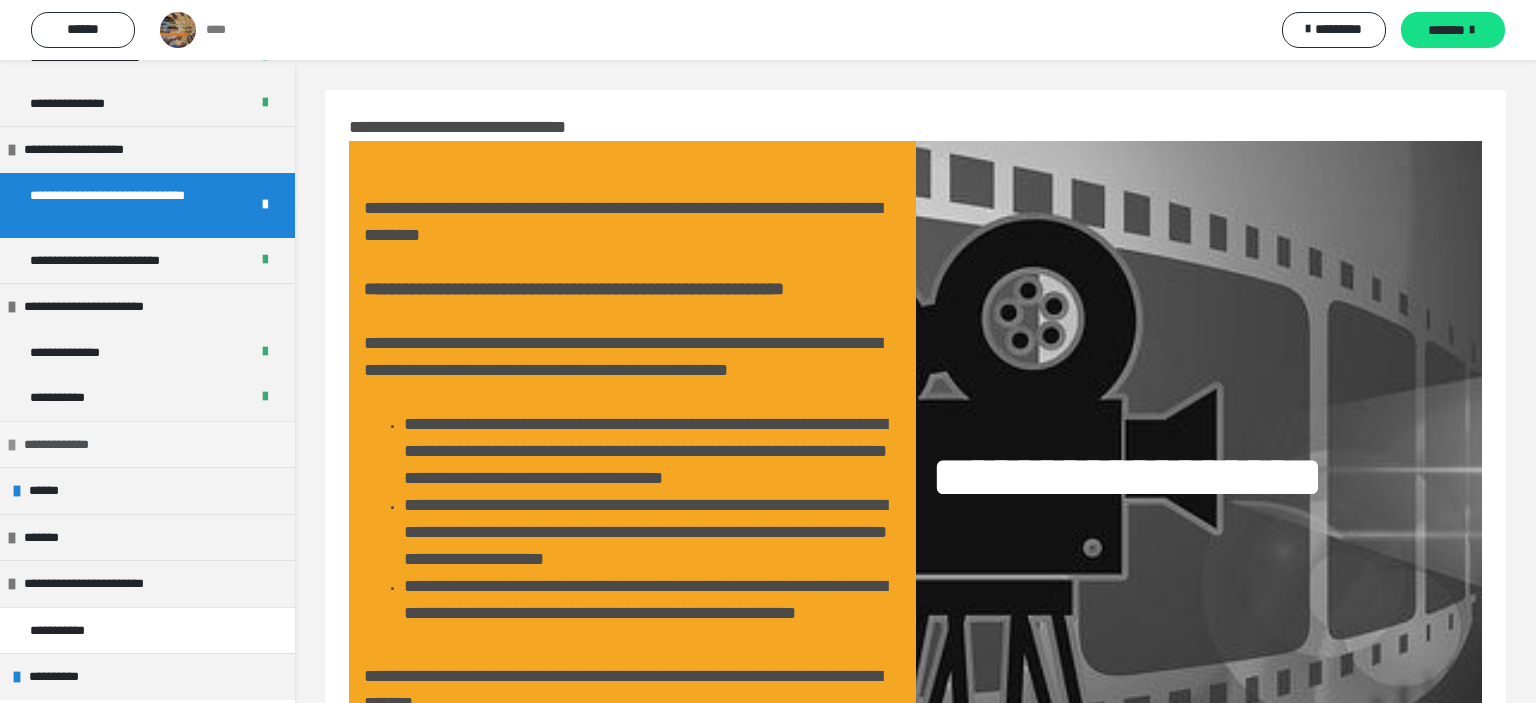 click on "**********" at bounding box center (70, 445) 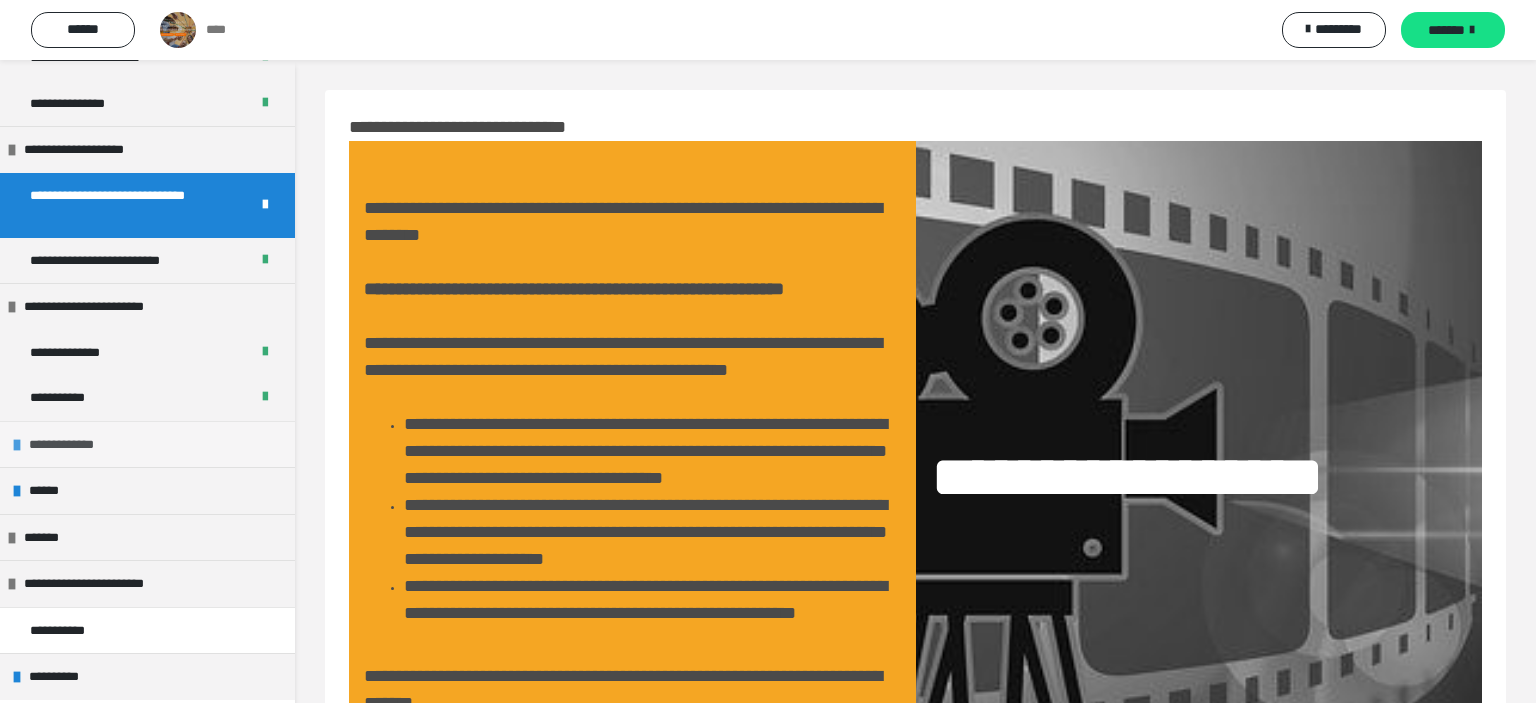 click on "**********" at bounding box center (75, 445) 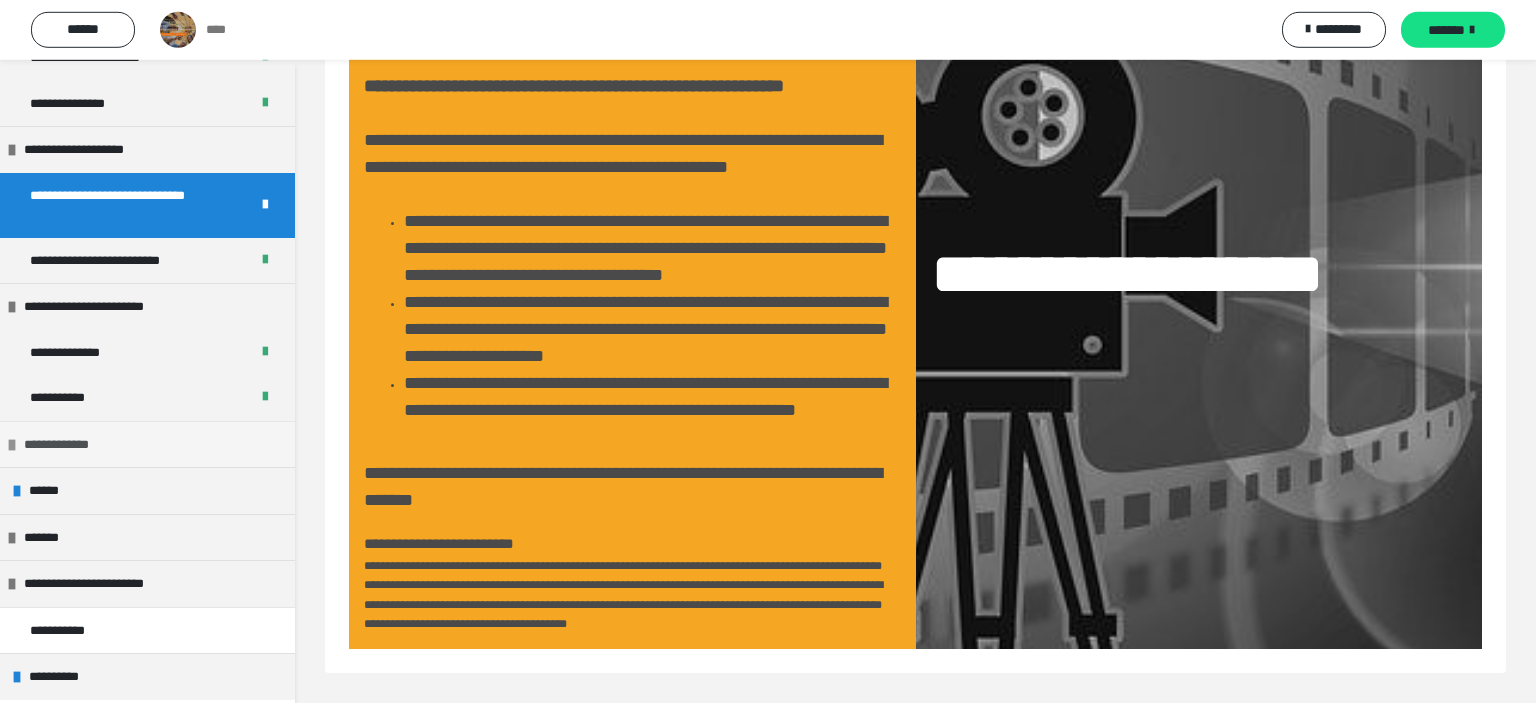 scroll, scrollTop: 304, scrollLeft: 0, axis: vertical 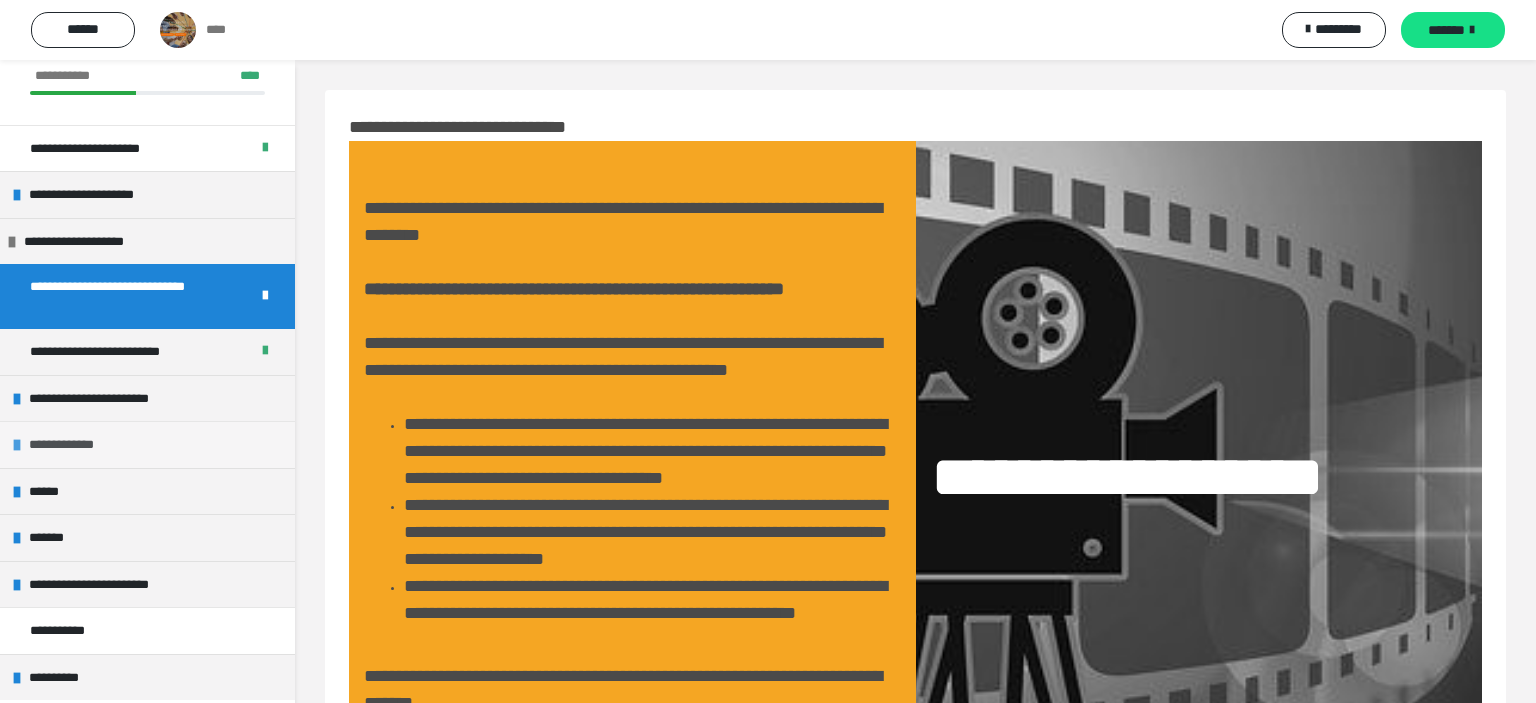 click at bounding box center [17, 445] 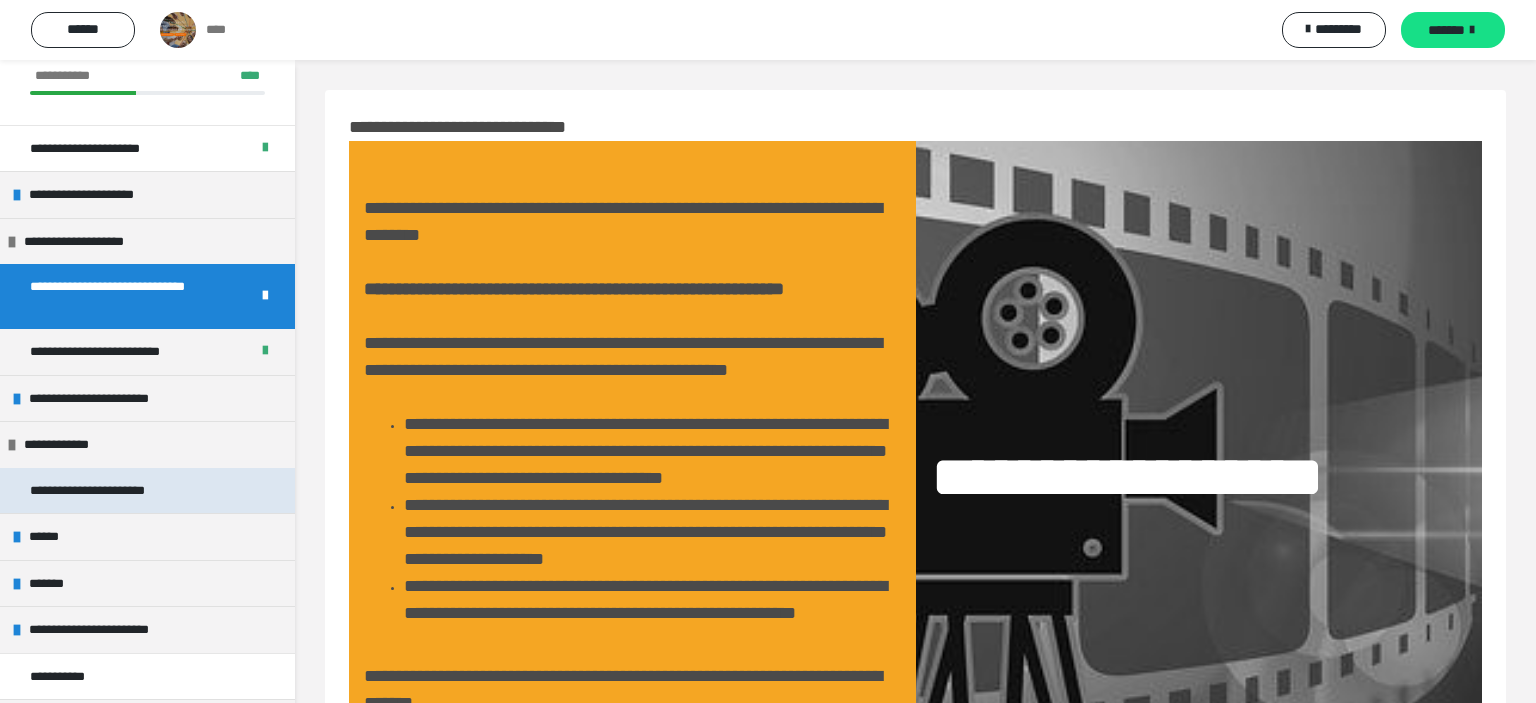 click on "**********" at bounding box center (107, 491) 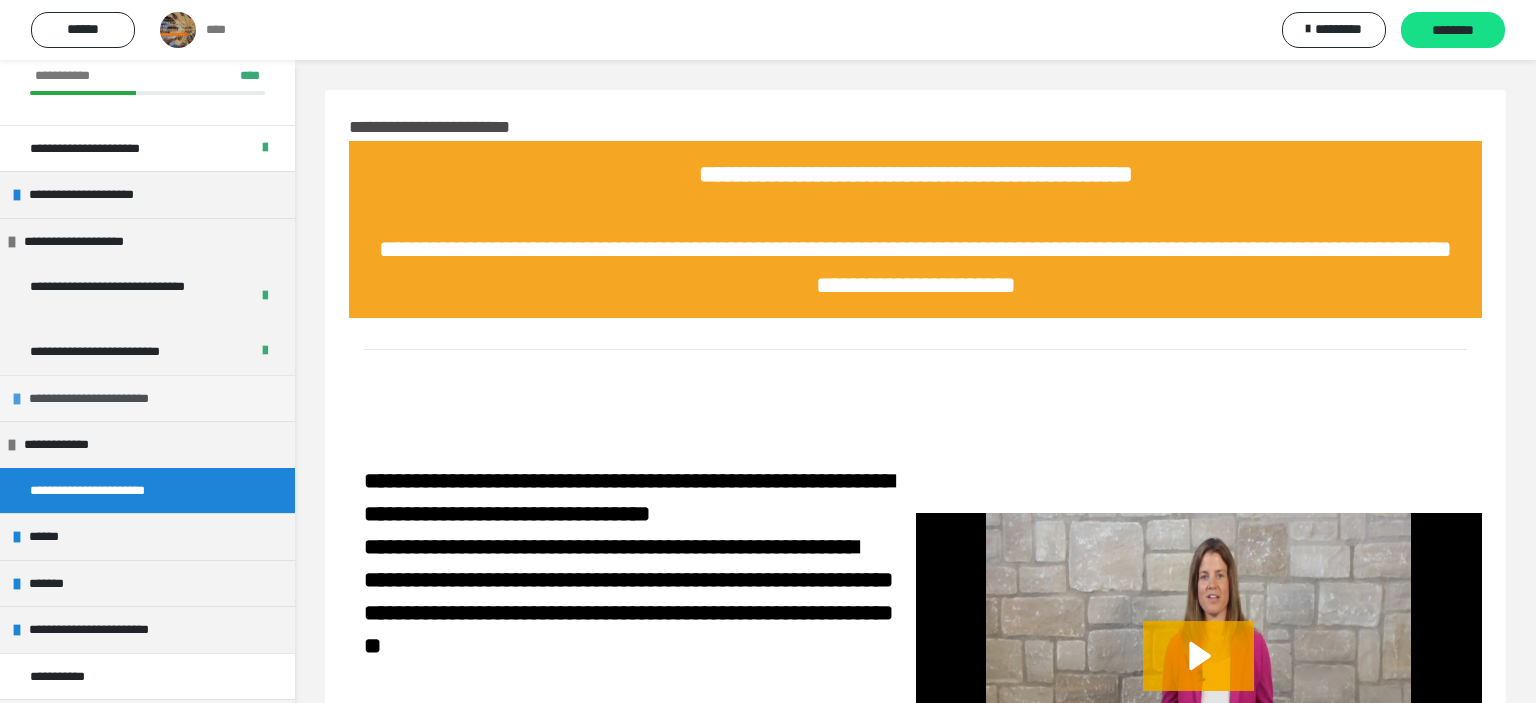 click on "**********" at bounding box center [147, 398] 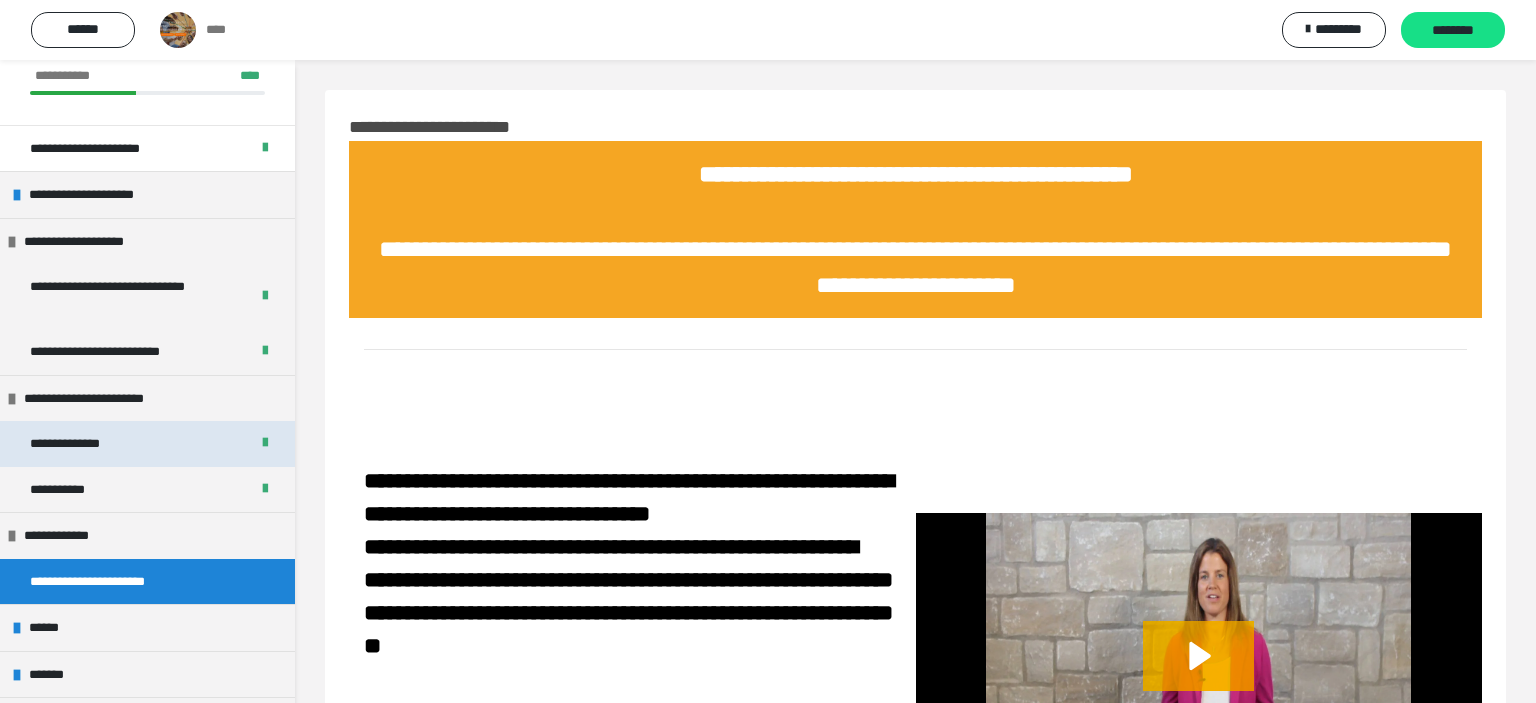 scroll, scrollTop: 168, scrollLeft: 0, axis: vertical 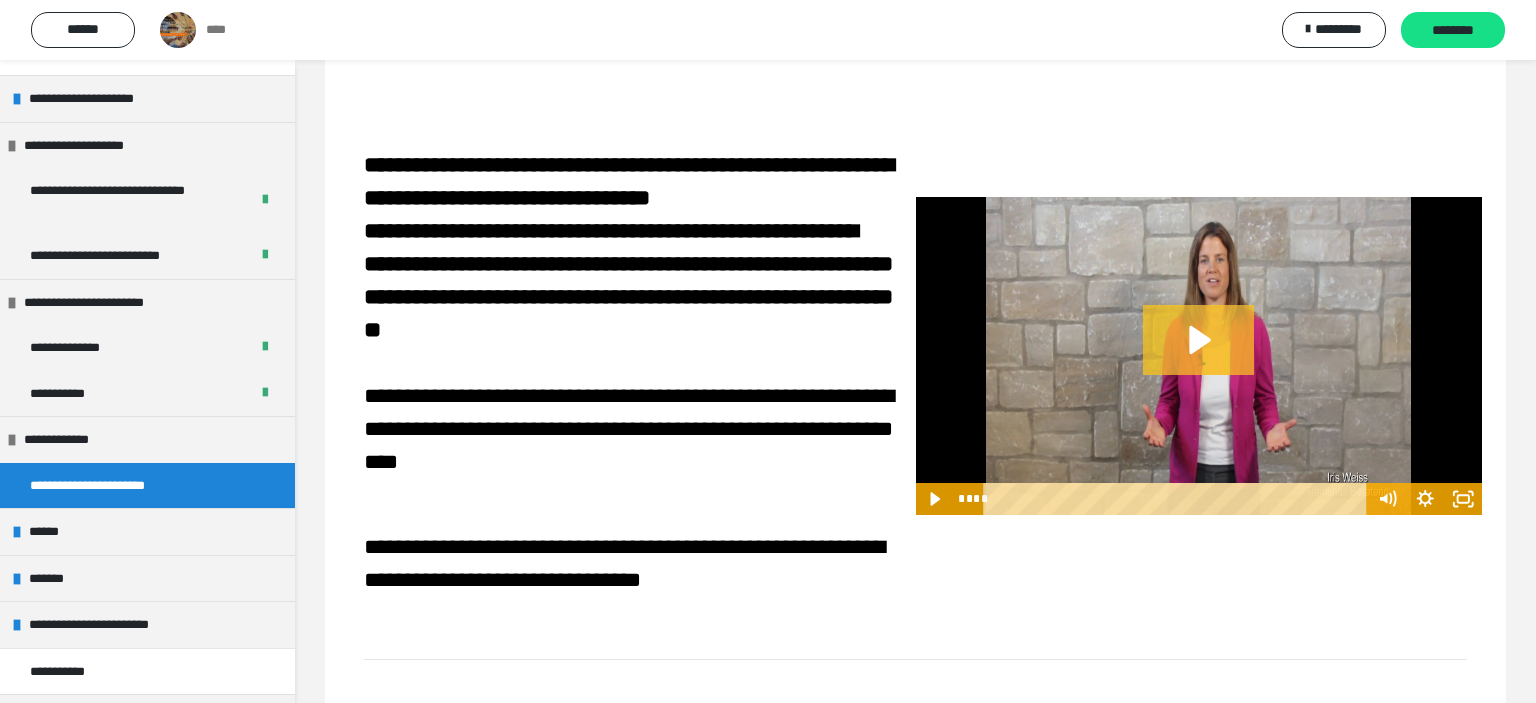 click 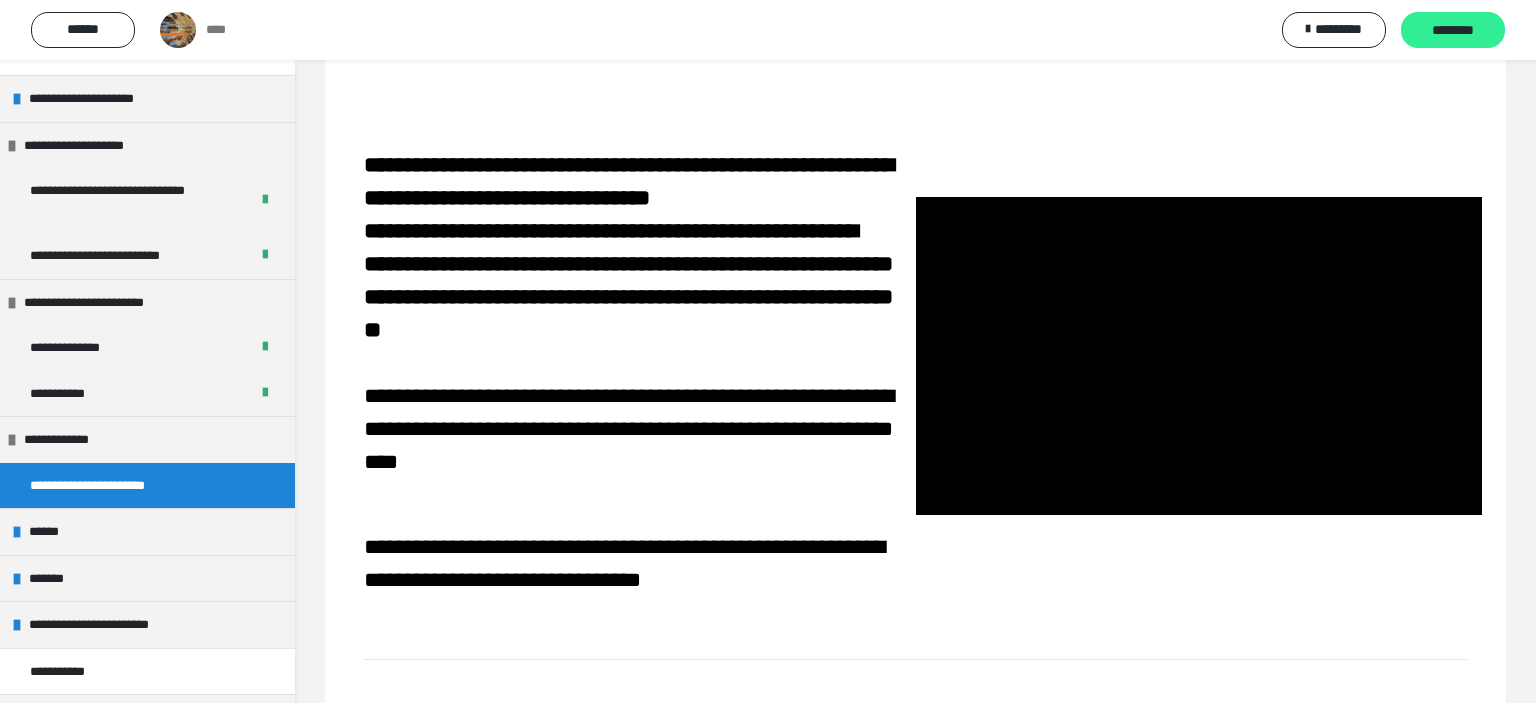 click on "********" at bounding box center [1453, 31] 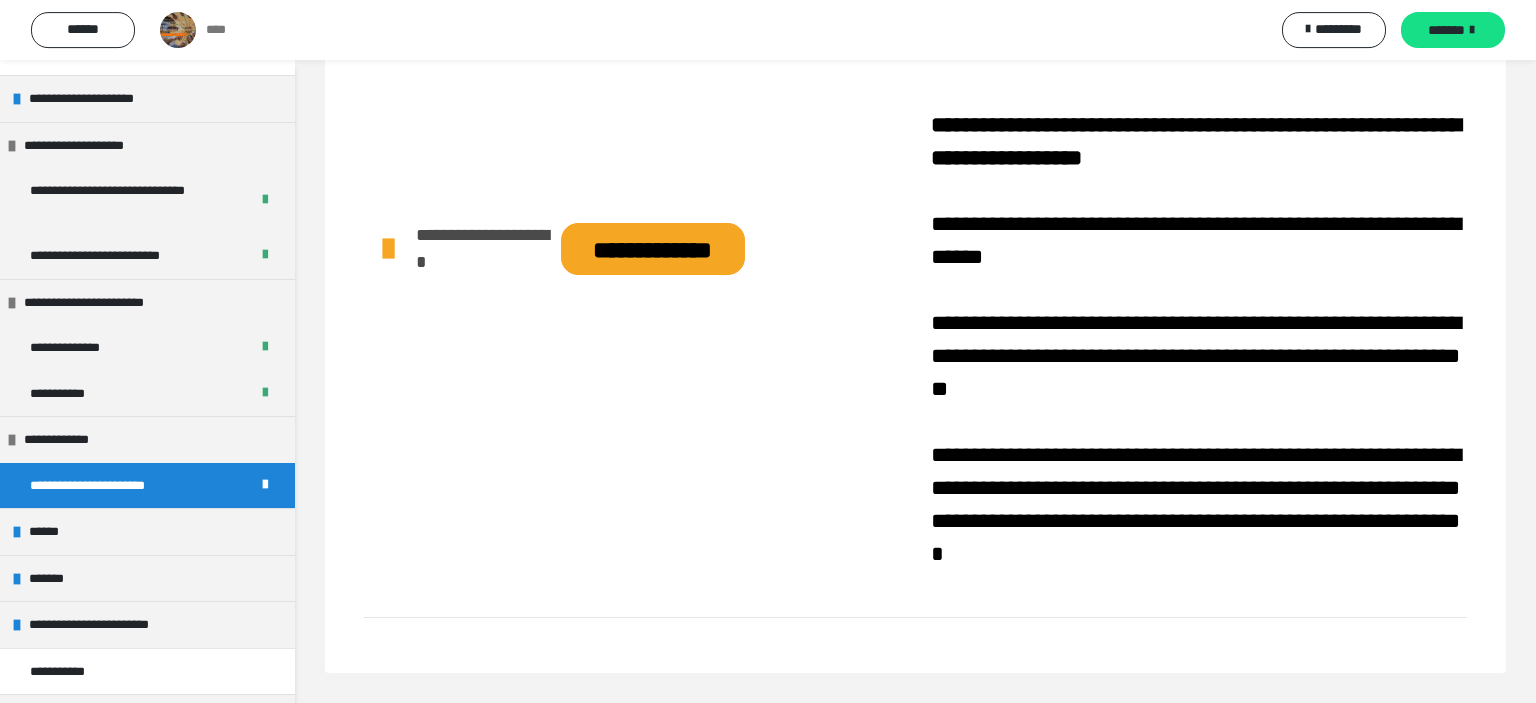 scroll, scrollTop: 983, scrollLeft: 0, axis: vertical 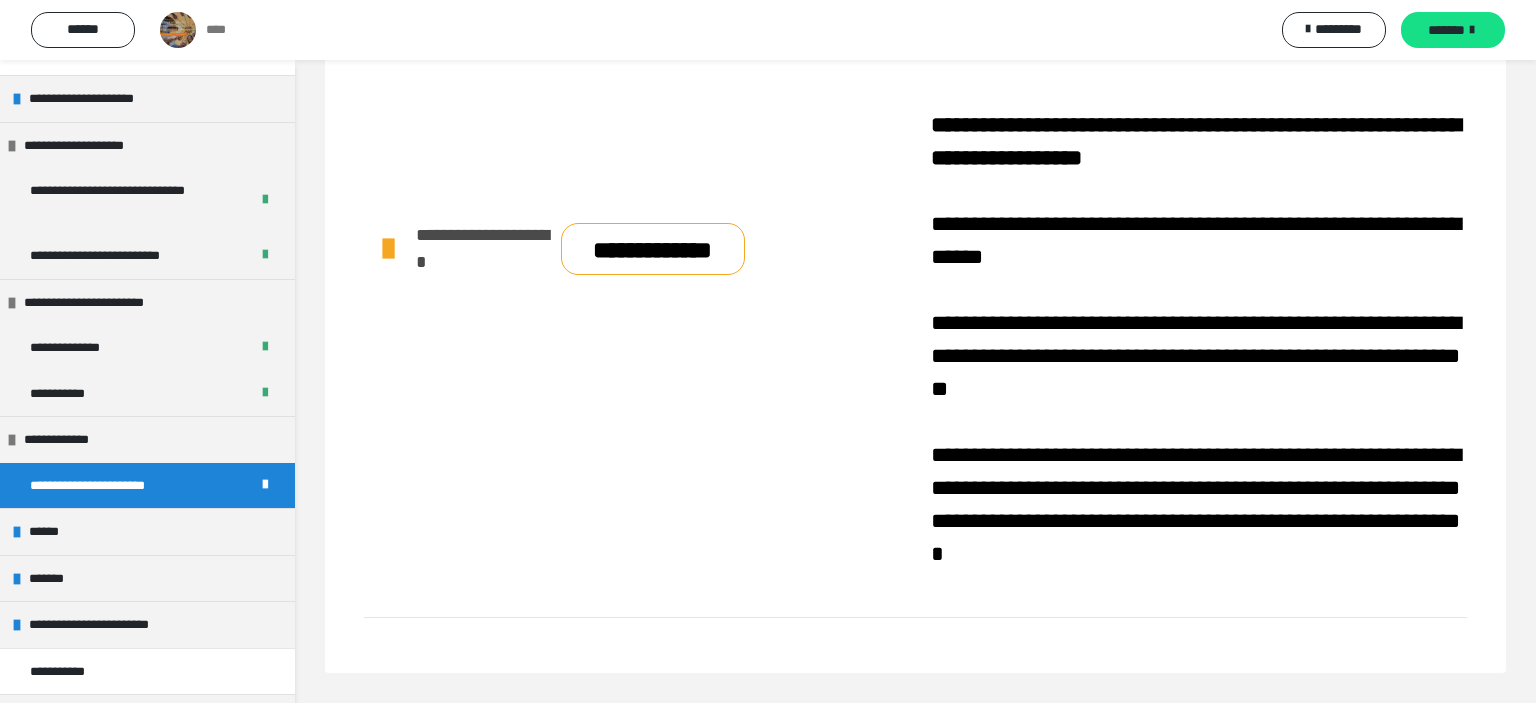 click on "**********" at bounding box center (653, 249) 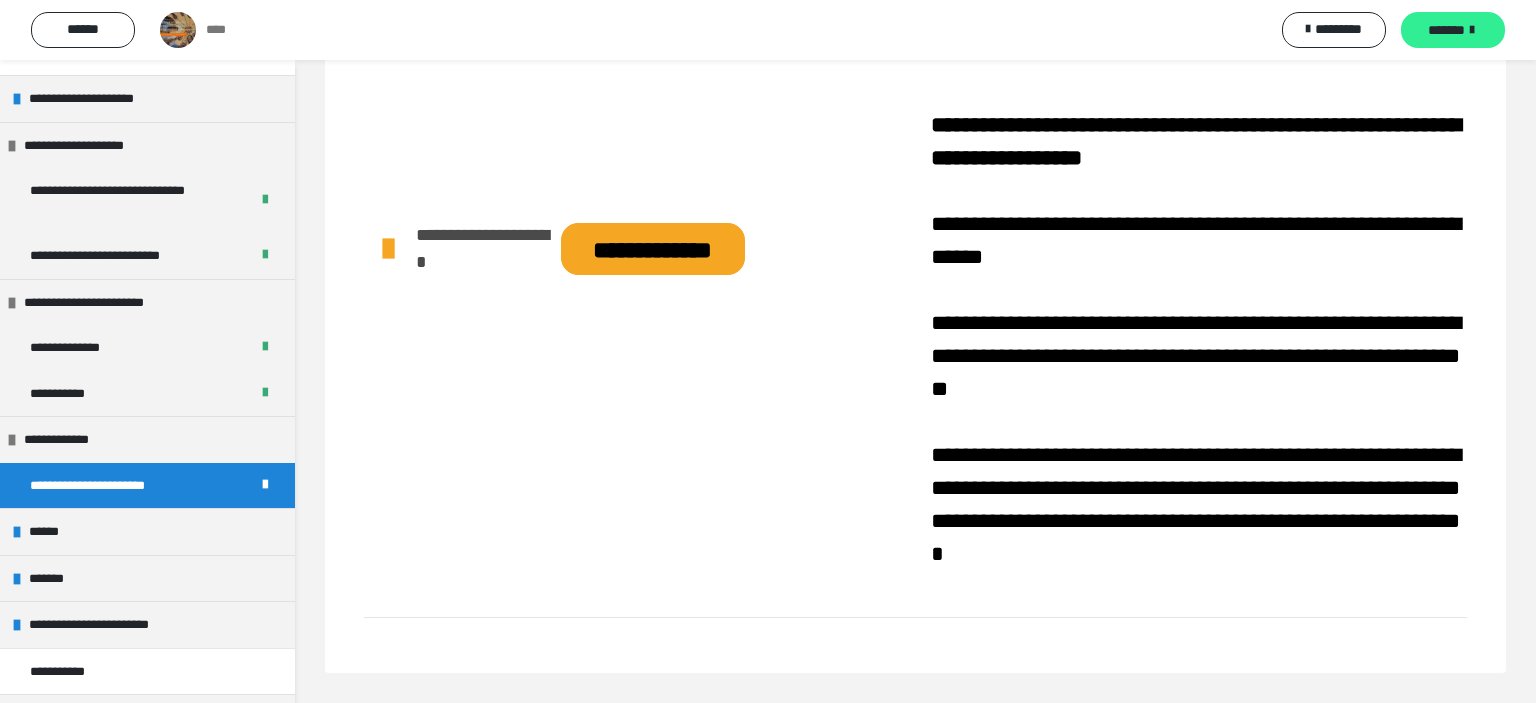 click on "*******" at bounding box center (1446, 30) 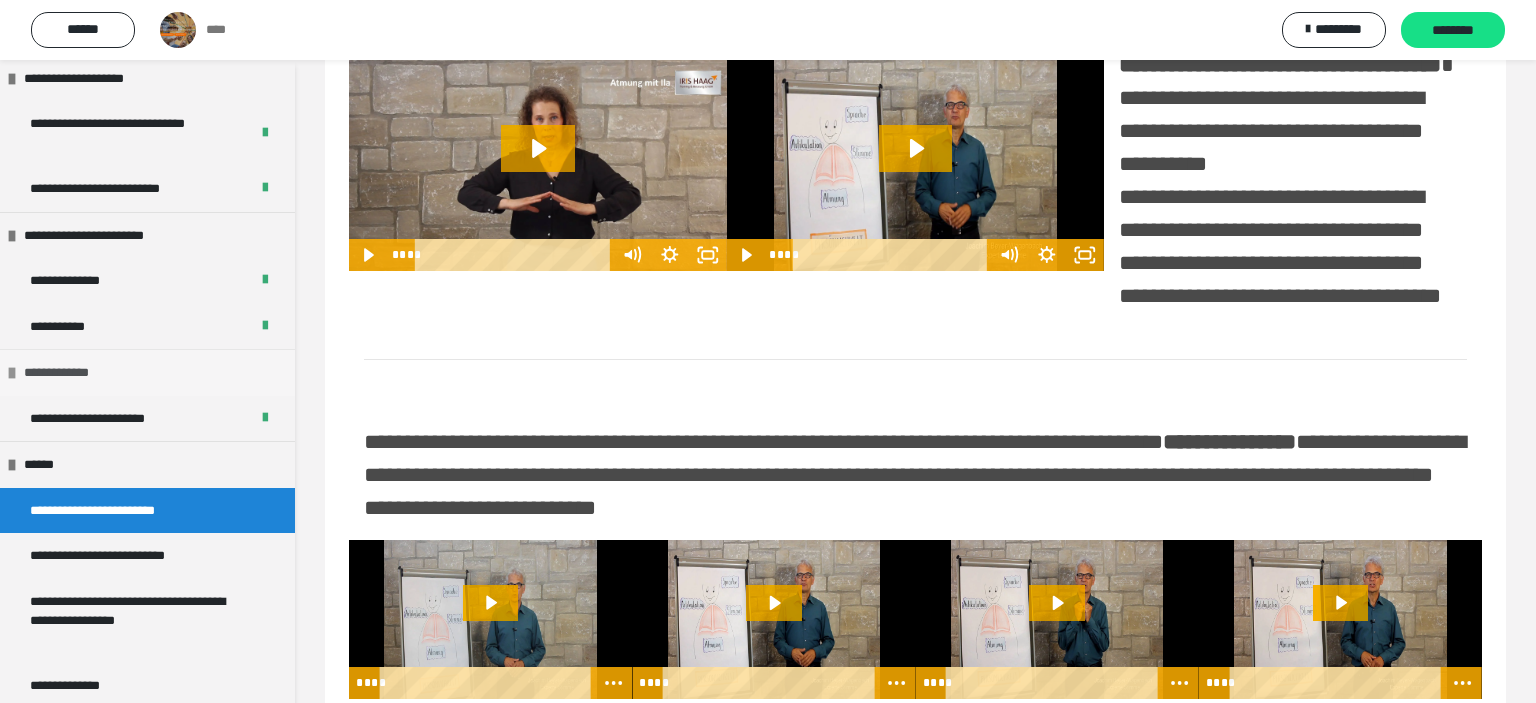scroll, scrollTop: 264, scrollLeft: 0, axis: vertical 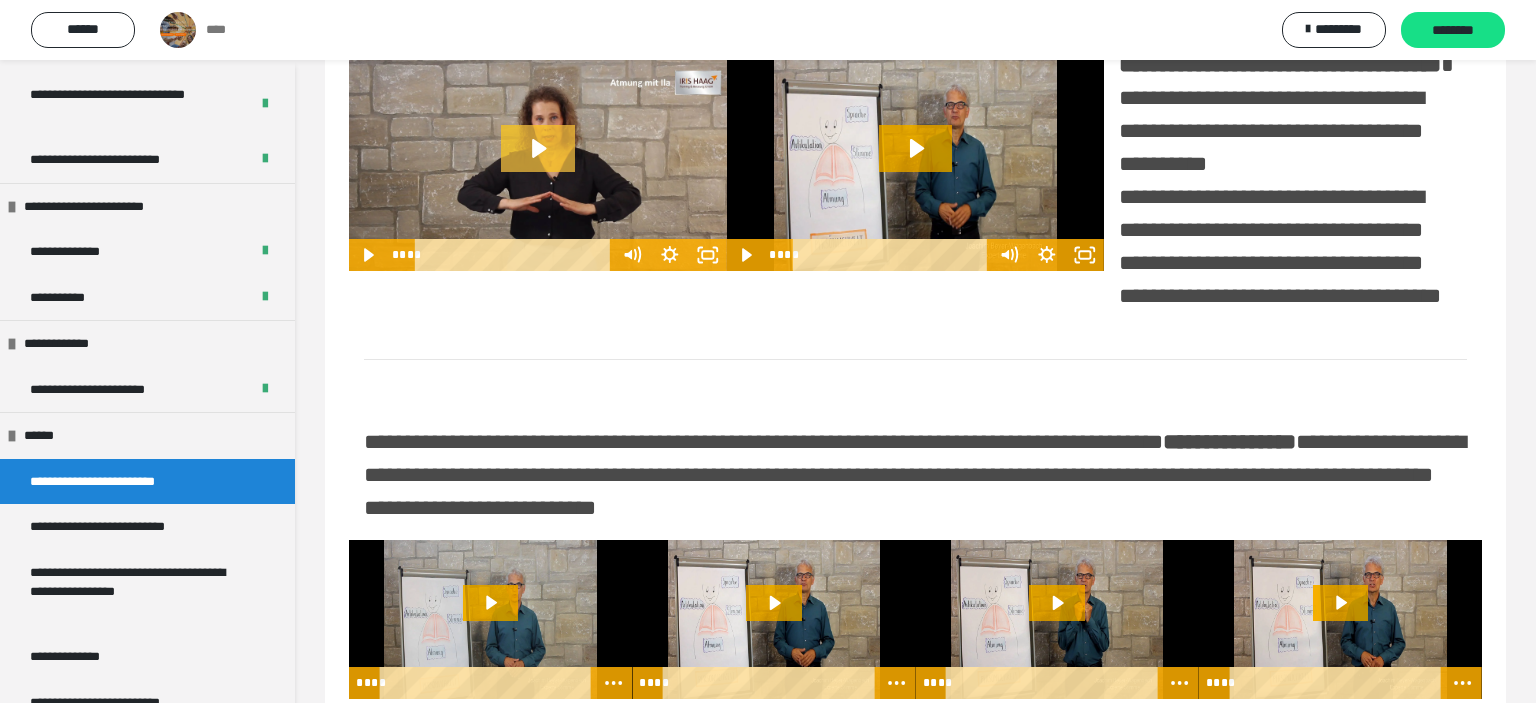 click 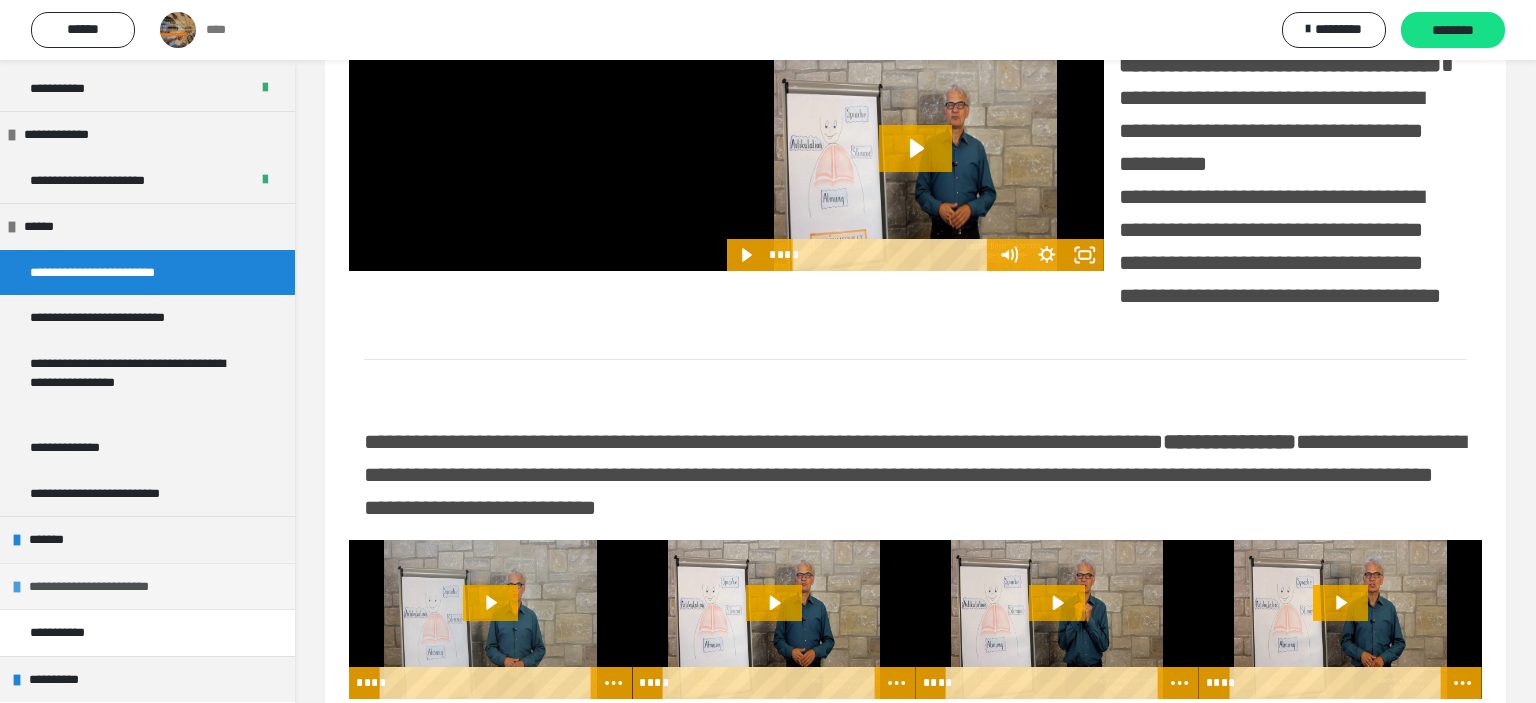 scroll, scrollTop: 475, scrollLeft: 0, axis: vertical 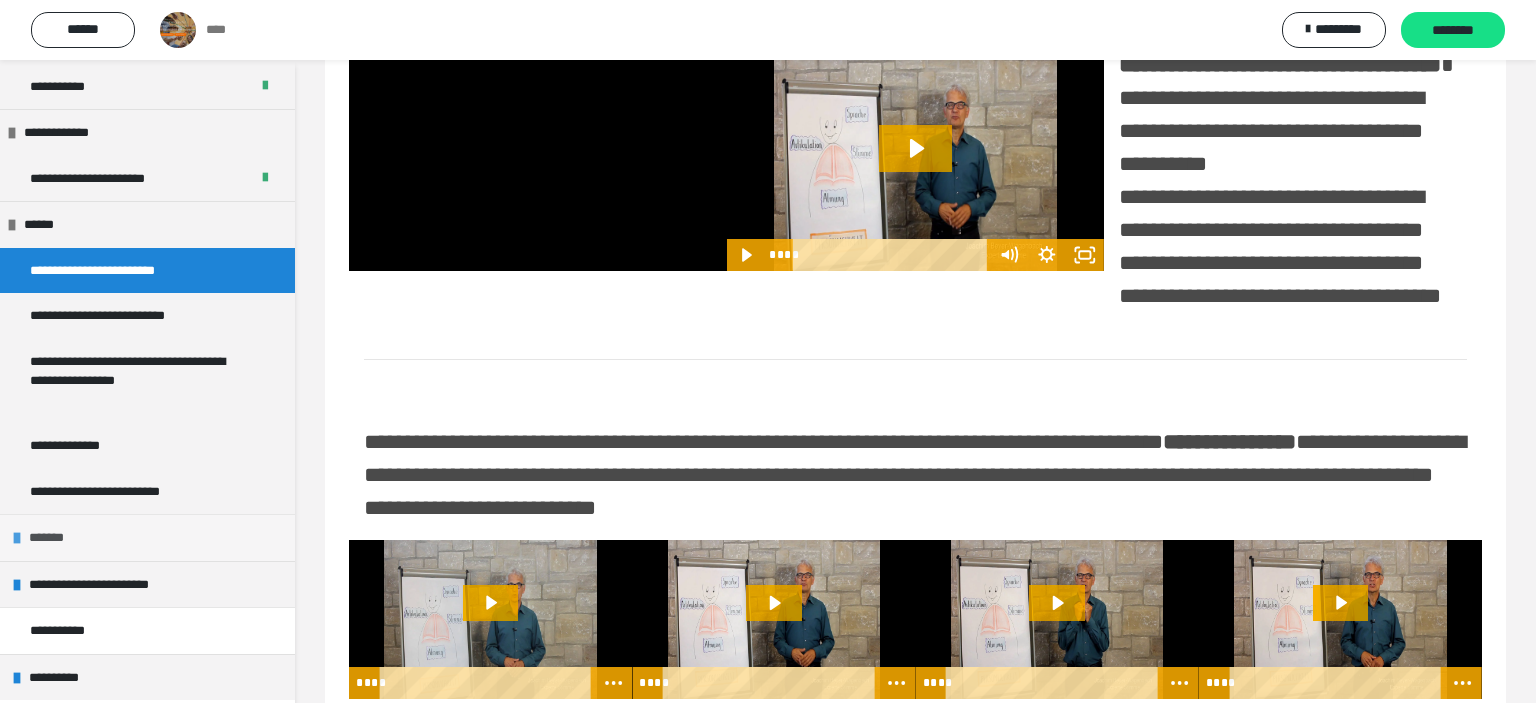 click at bounding box center [17, 538] 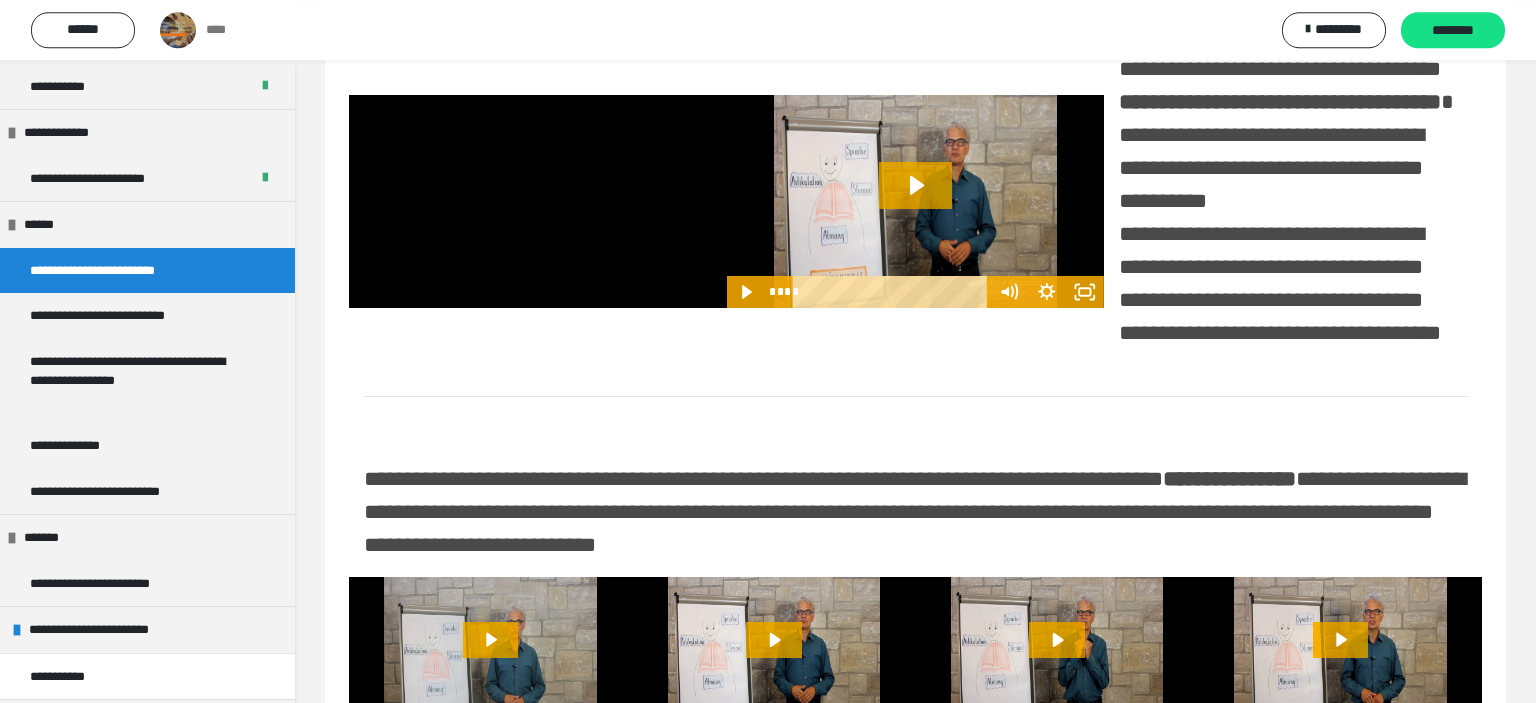 scroll, scrollTop: 923, scrollLeft: 0, axis: vertical 